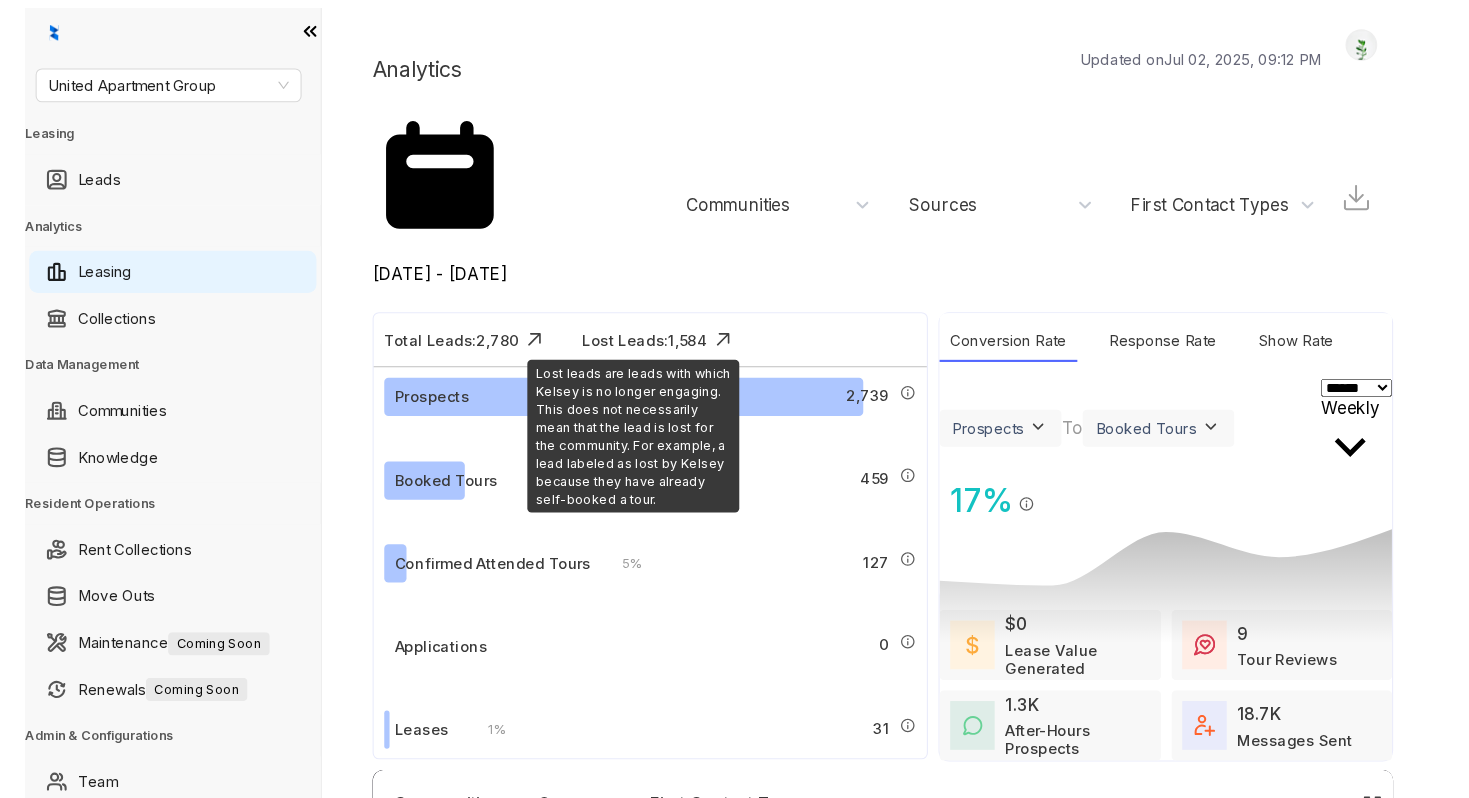 scroll, scrollTop: 0, scrollLeft: 0, axis: both 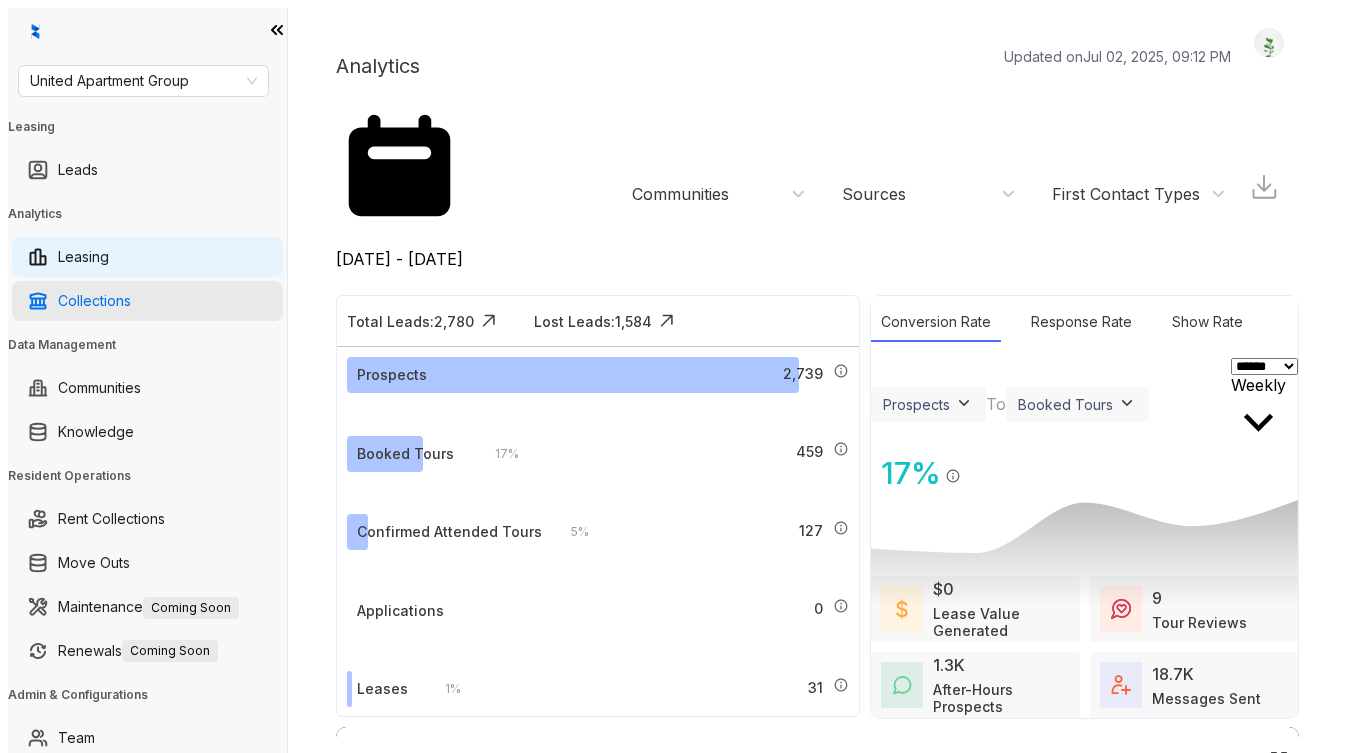 click on "Collections" at bounding box center (94, 301) 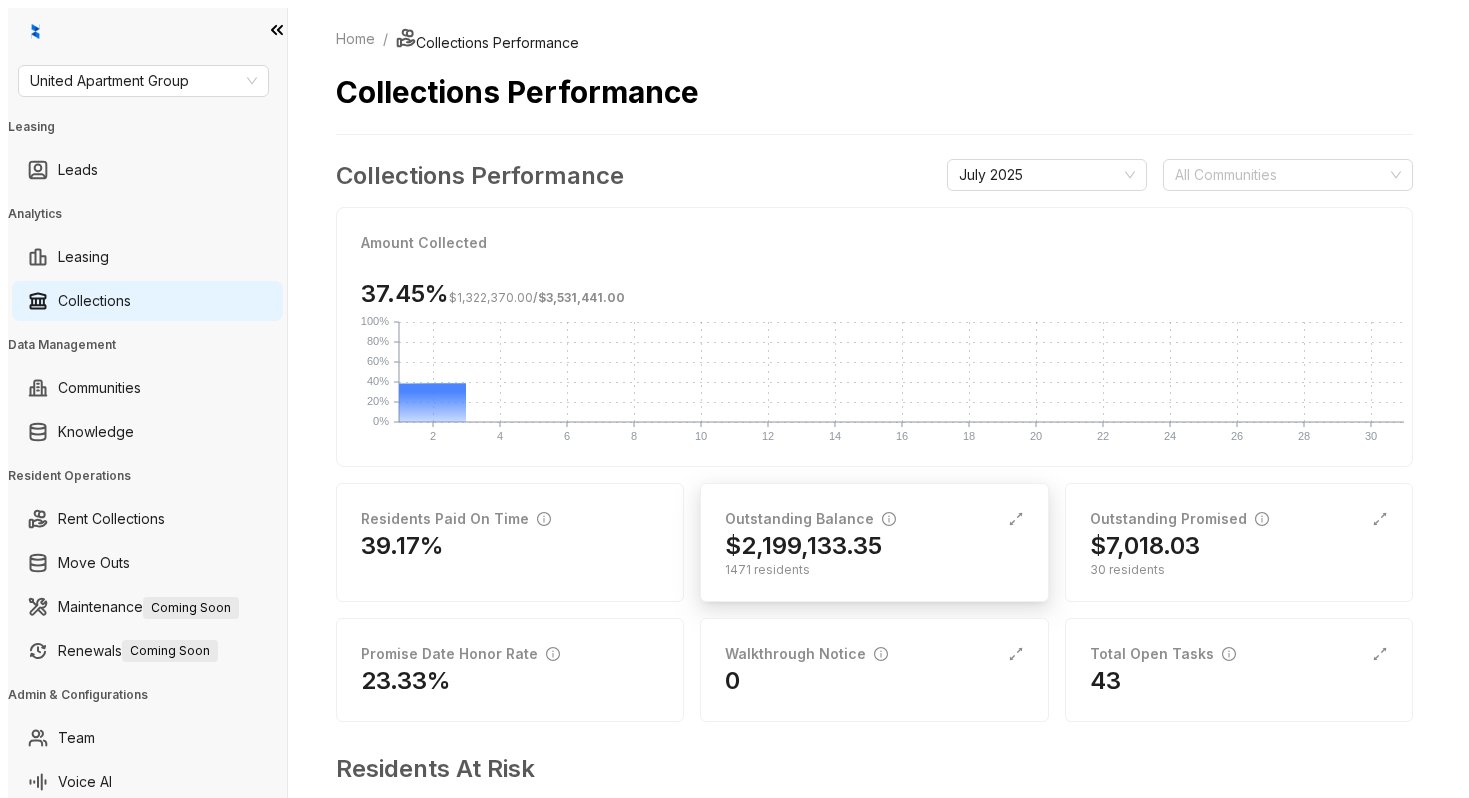 click on "Outstanding Balance" at bounding box center [810, 519] 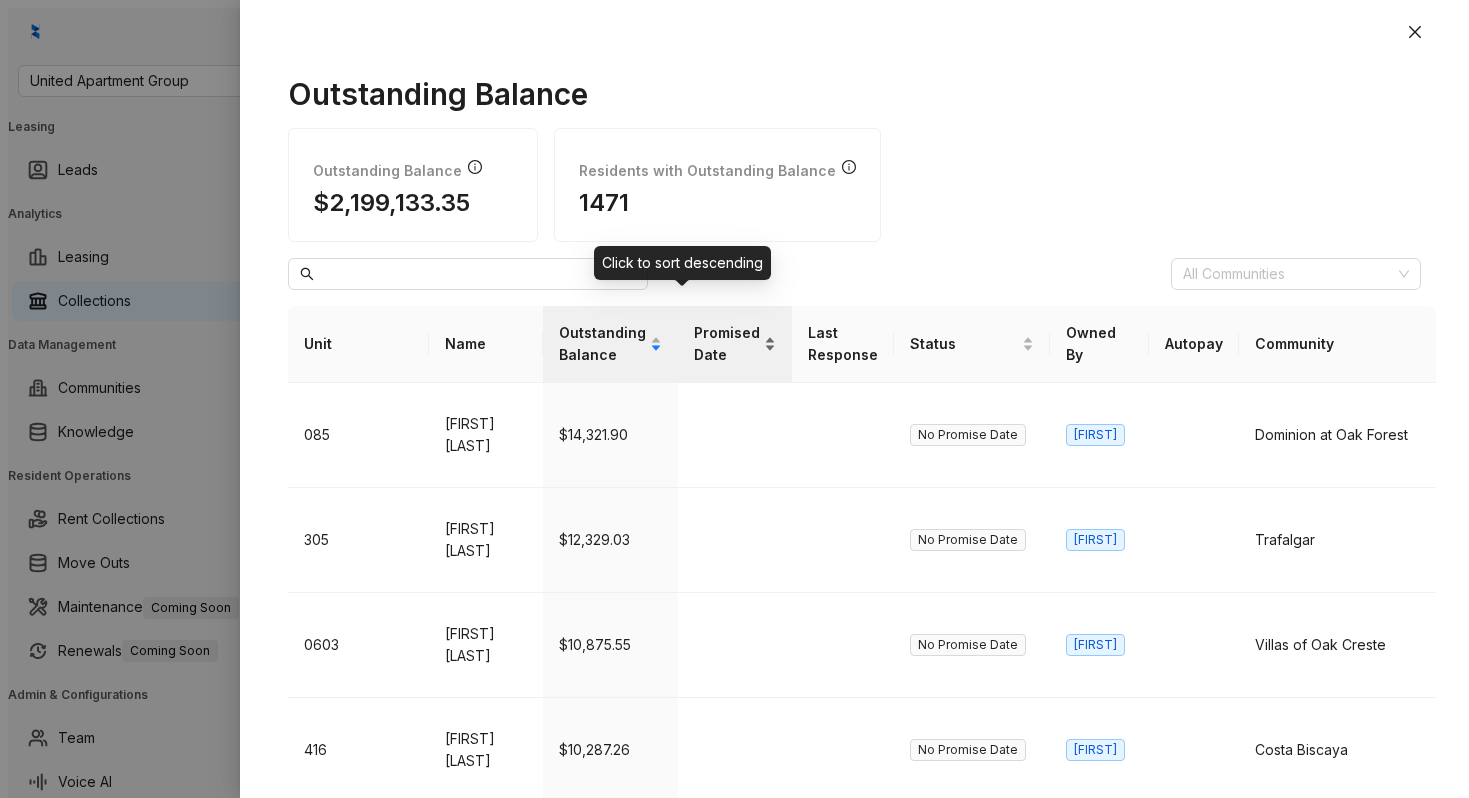 click on "Promised Date" at bounding box center (735, 344) 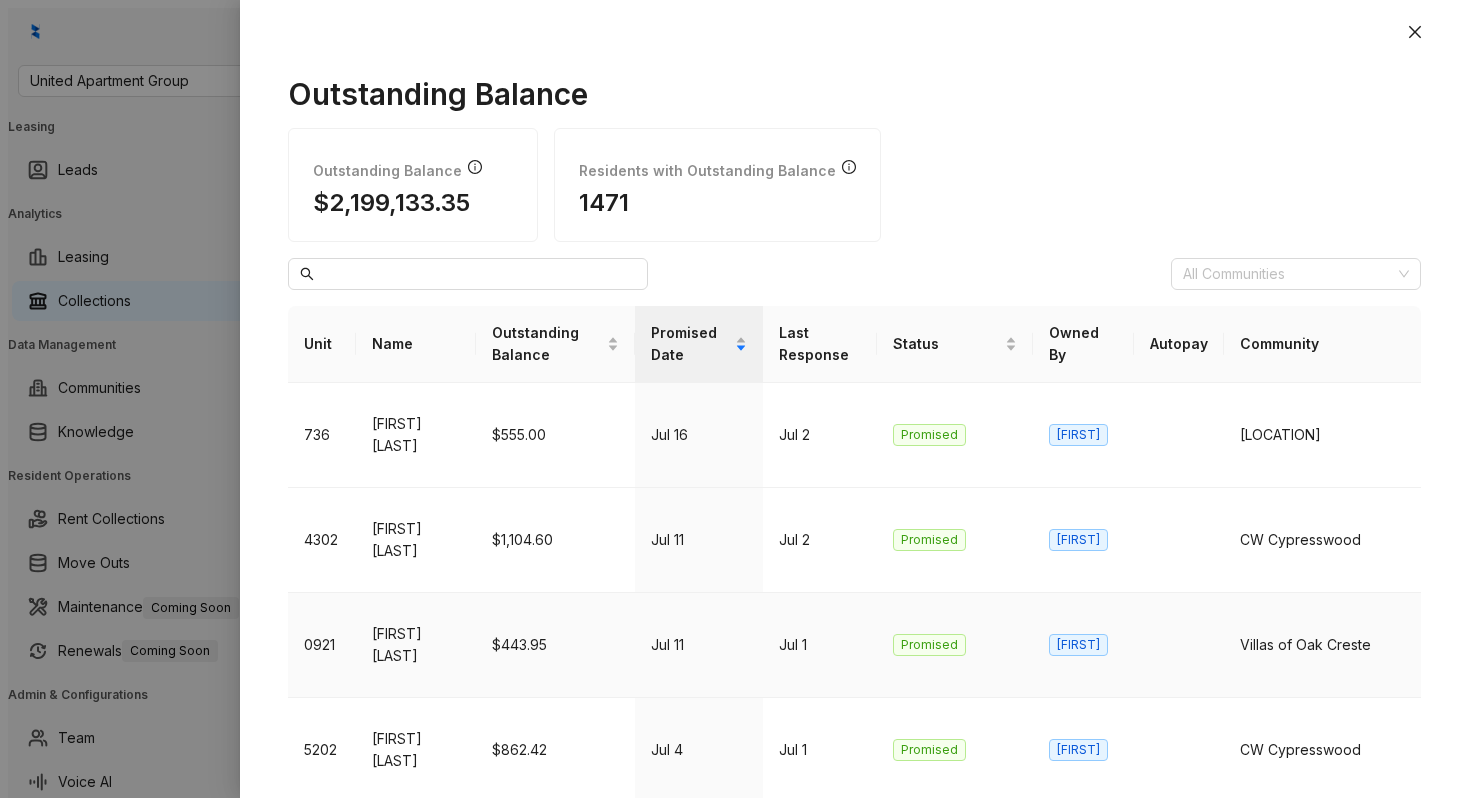 click on "[FIRST] [LAST]" at bounding box center [416, 645] 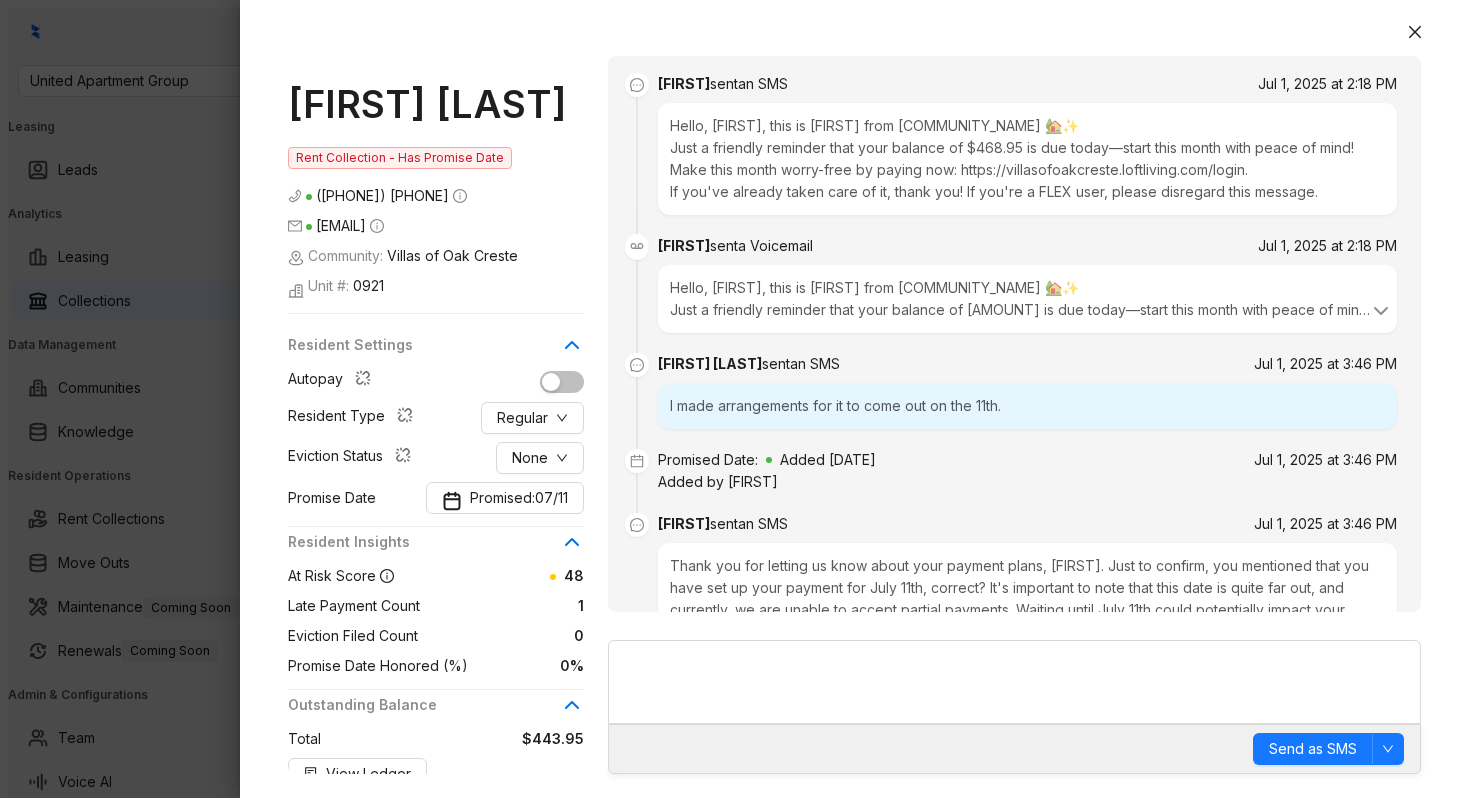 scroll, scrollTop: 160, scrollLeft: 0, axis: vertical 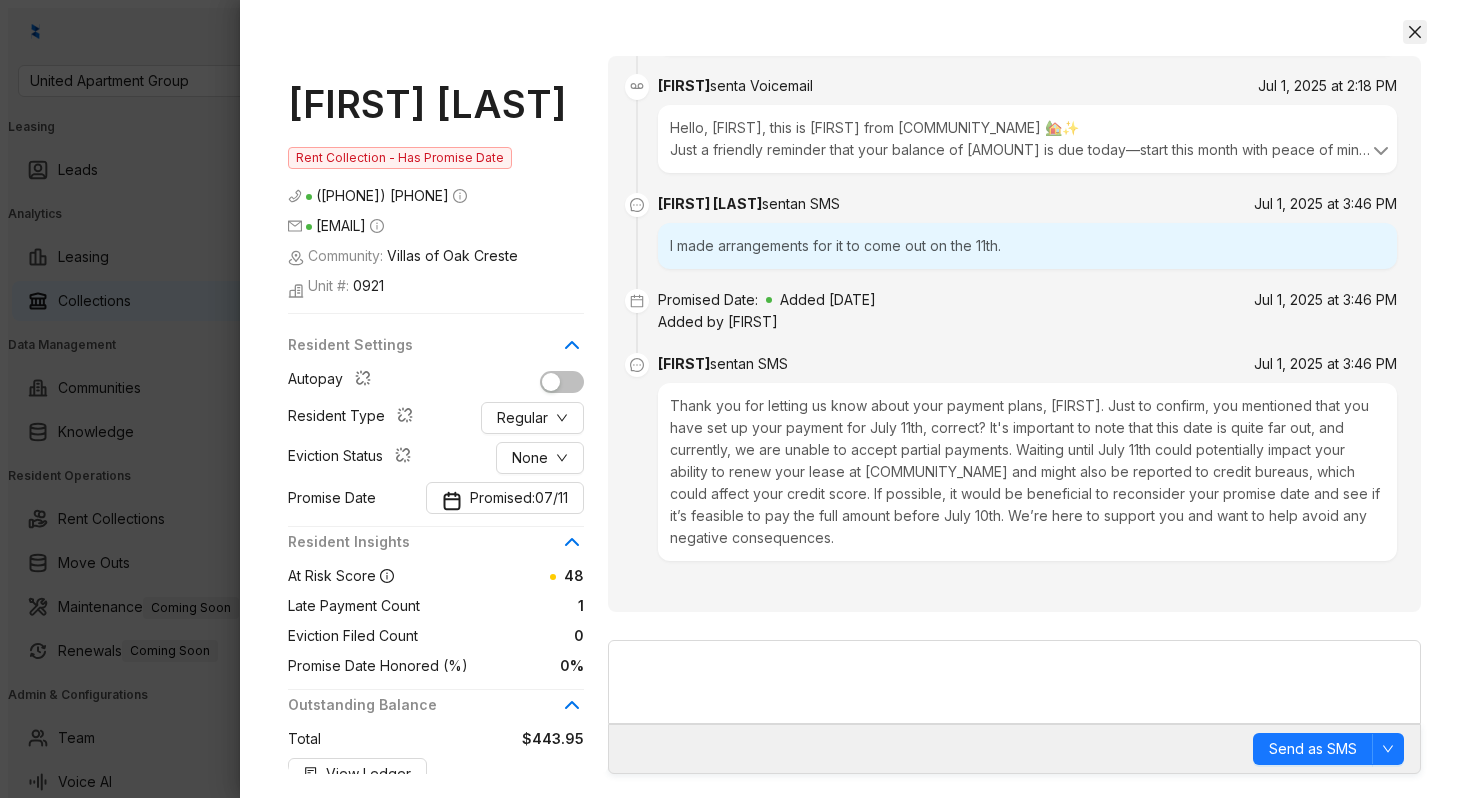 click at bounding box center [1415, 32] 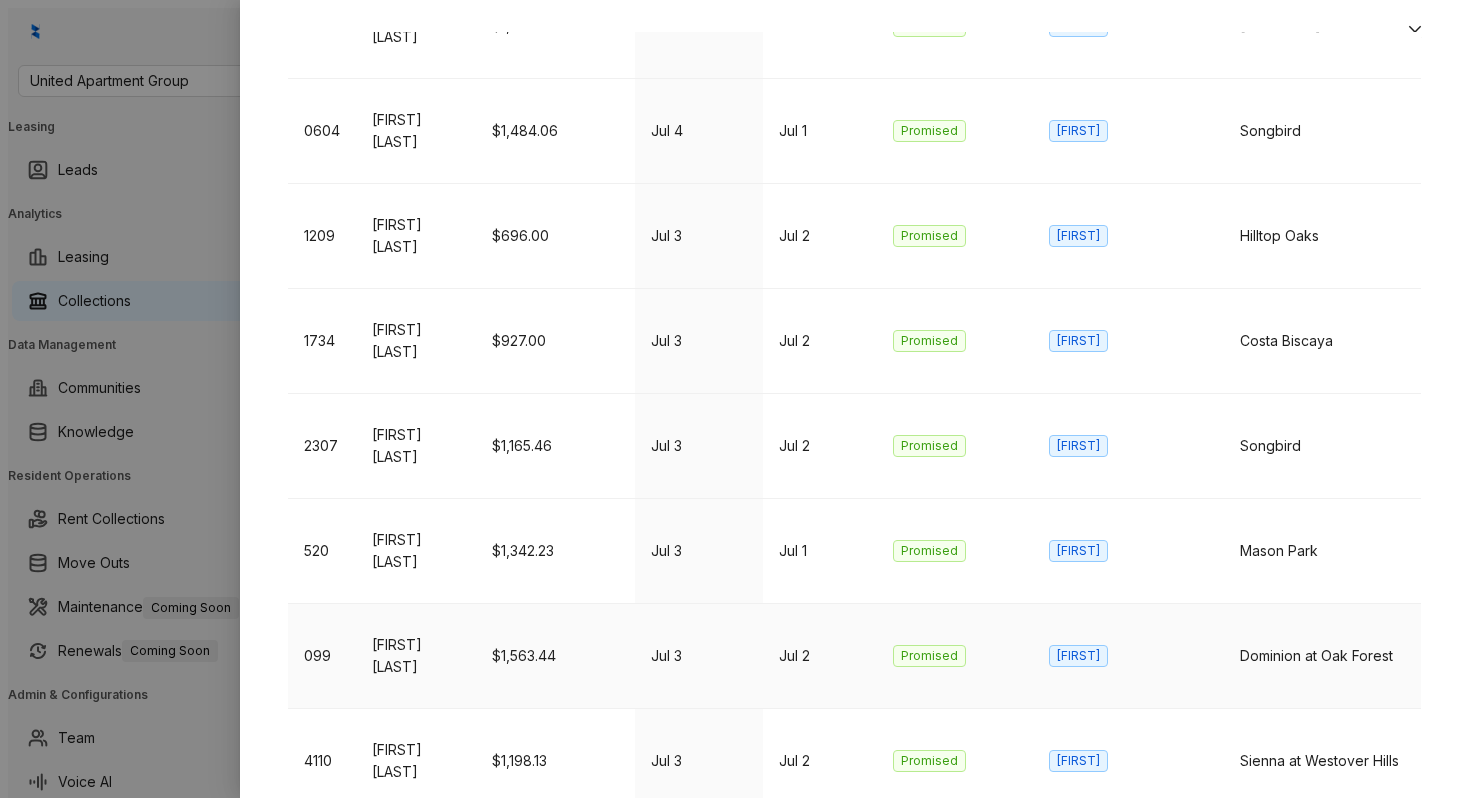 scroll, scrollTop: 963, scrollLeft: 0, axis: vertical 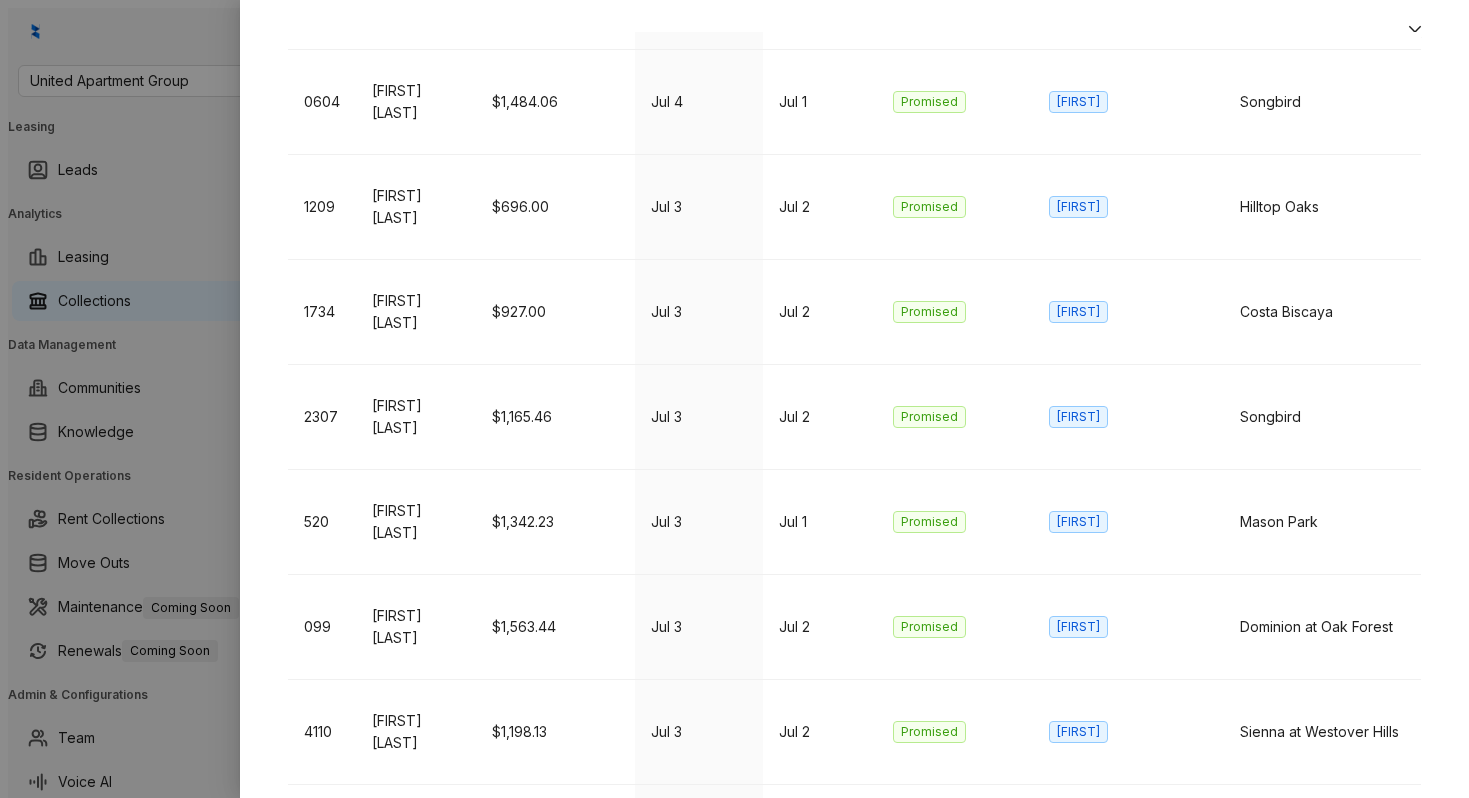 click on "[FIRST] [LAST]" at bounding box center (416, 1047) 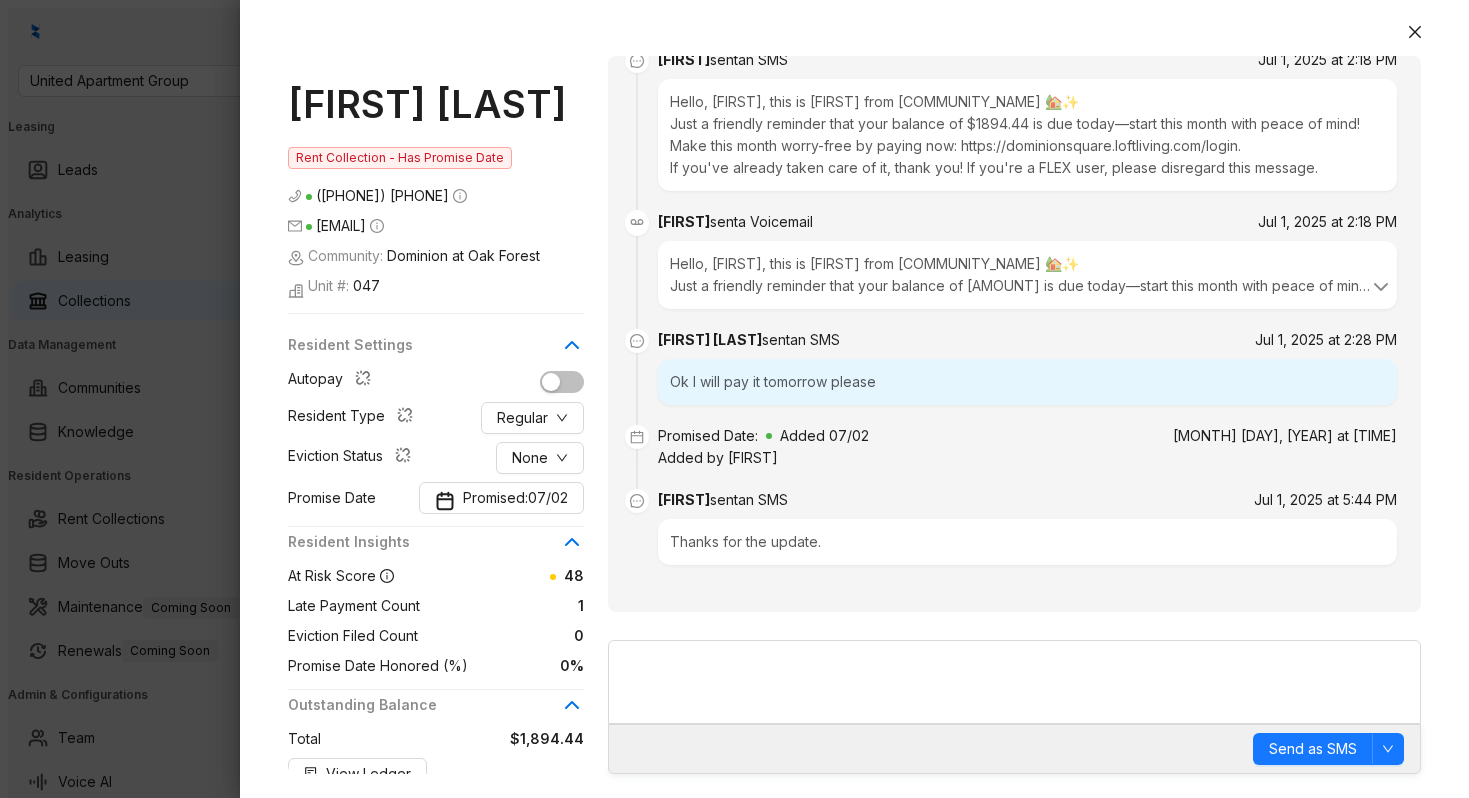 scroll, scrollTop: 28, scrollLeft: 0, axis: vertical 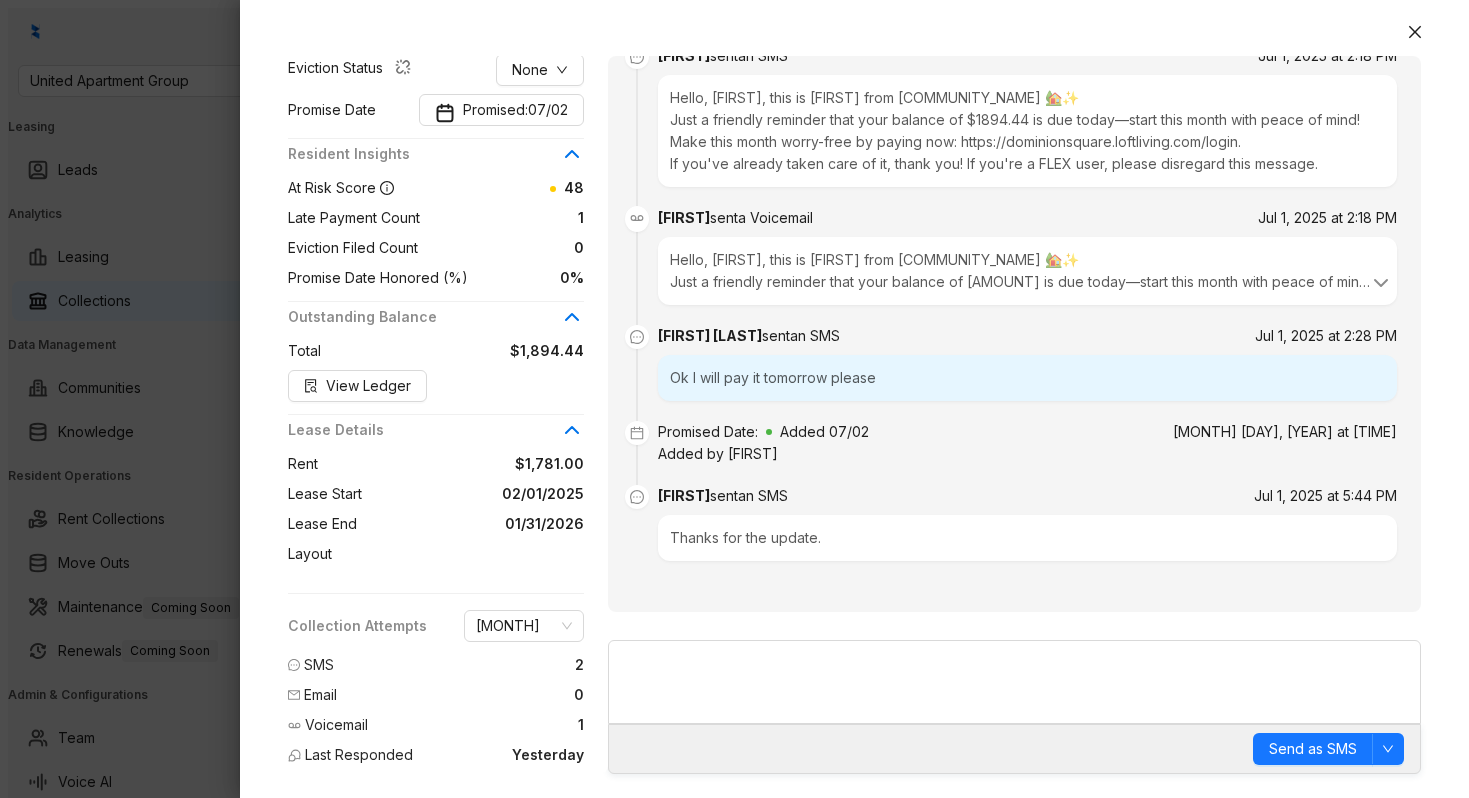 click on "Outstanding Balance Total $1,894.44 View Ledger" at bounding box center [436, 358] 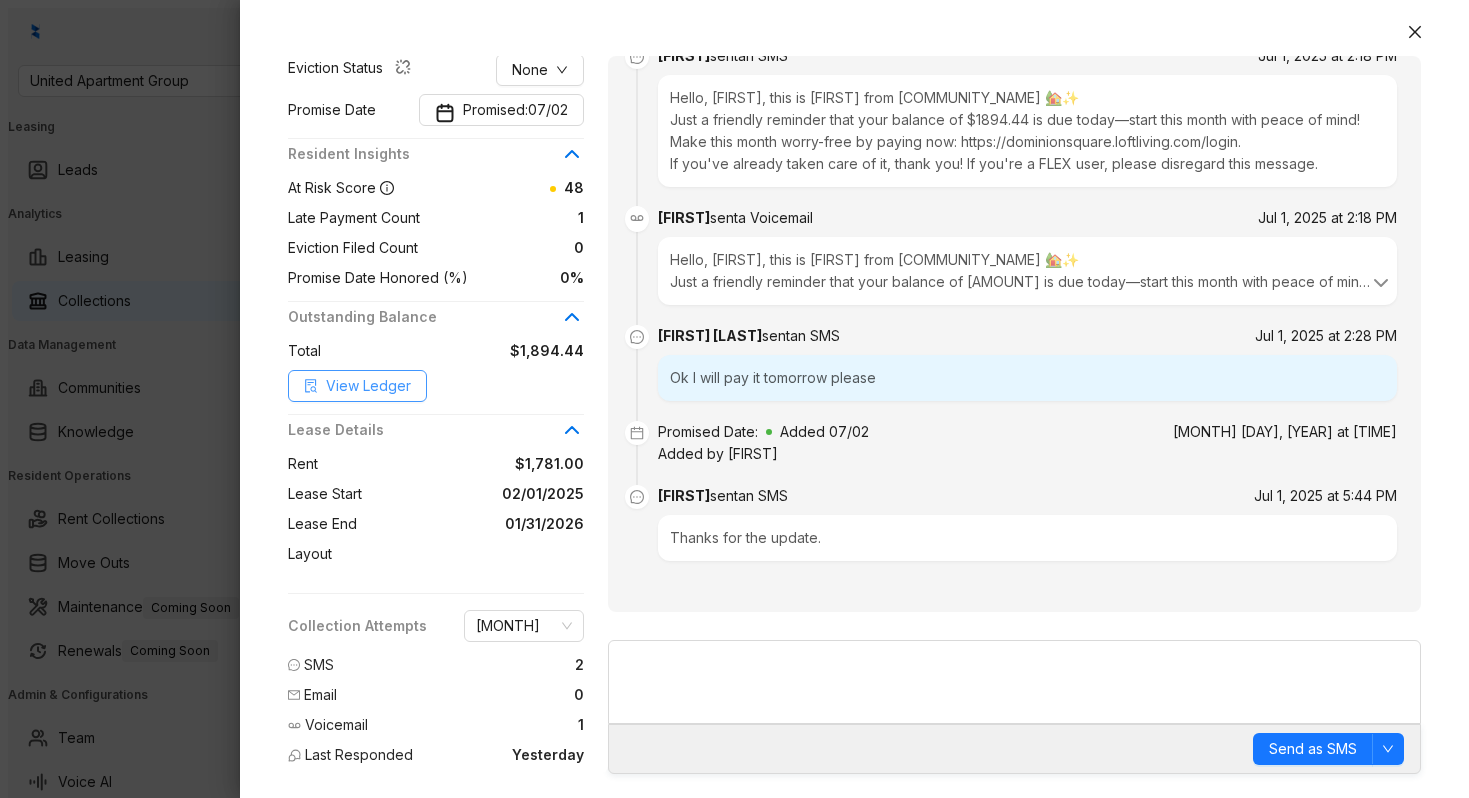 click on "View Ledger" at bounding box center (368, 386) 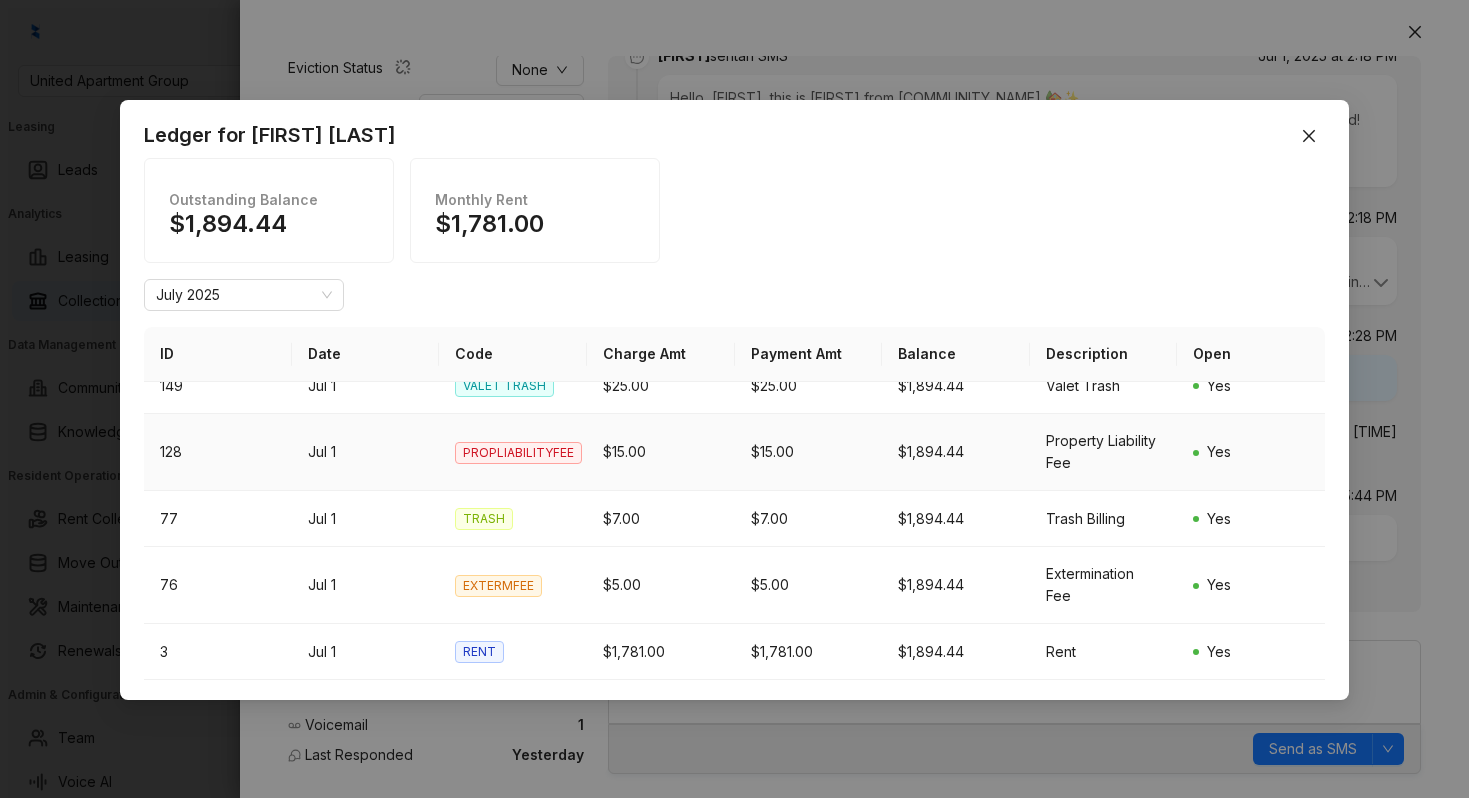 scroll, scrollTop: 318, scrollLeft: 0, axis: vertical 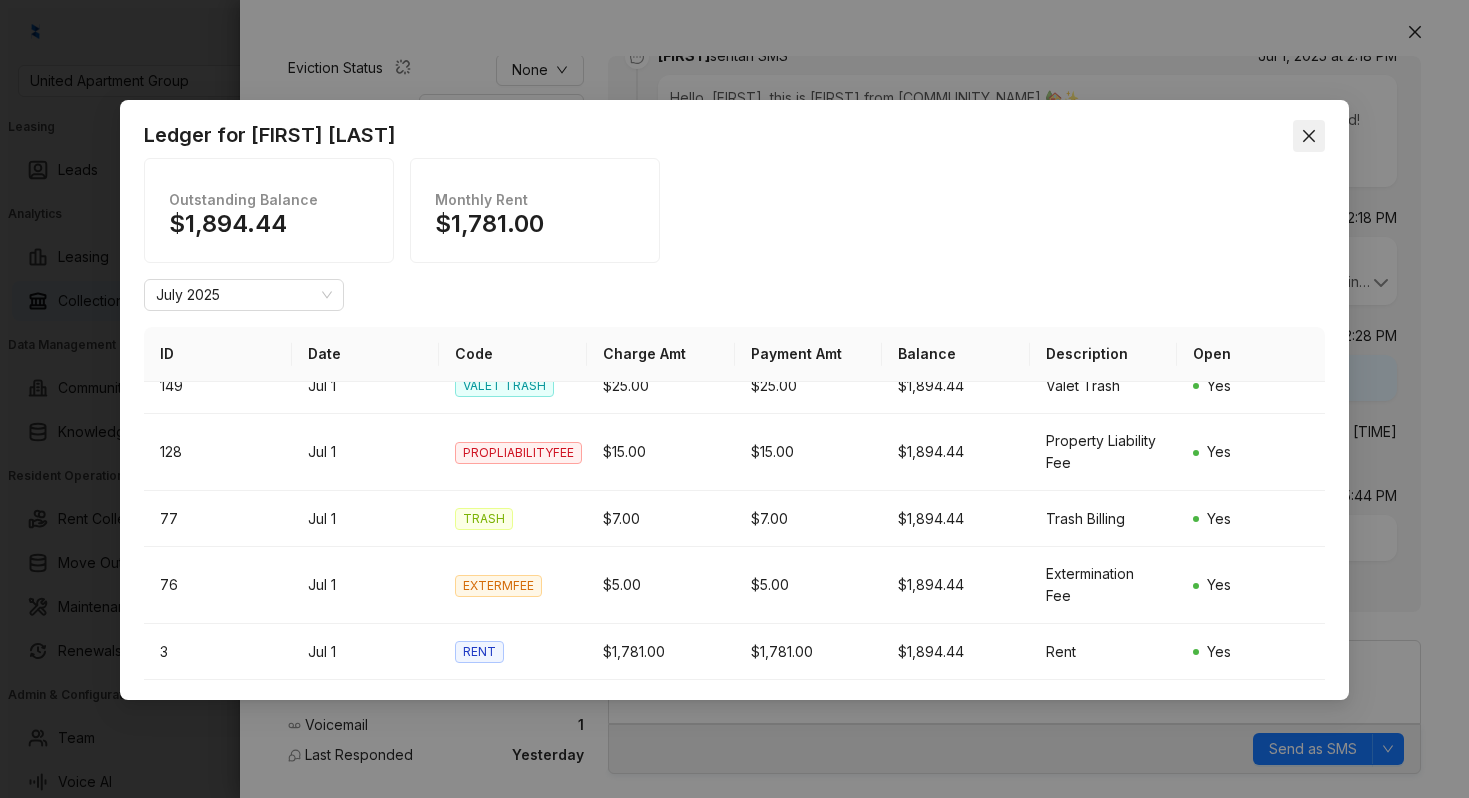 click at bounding box center (1309, 136) 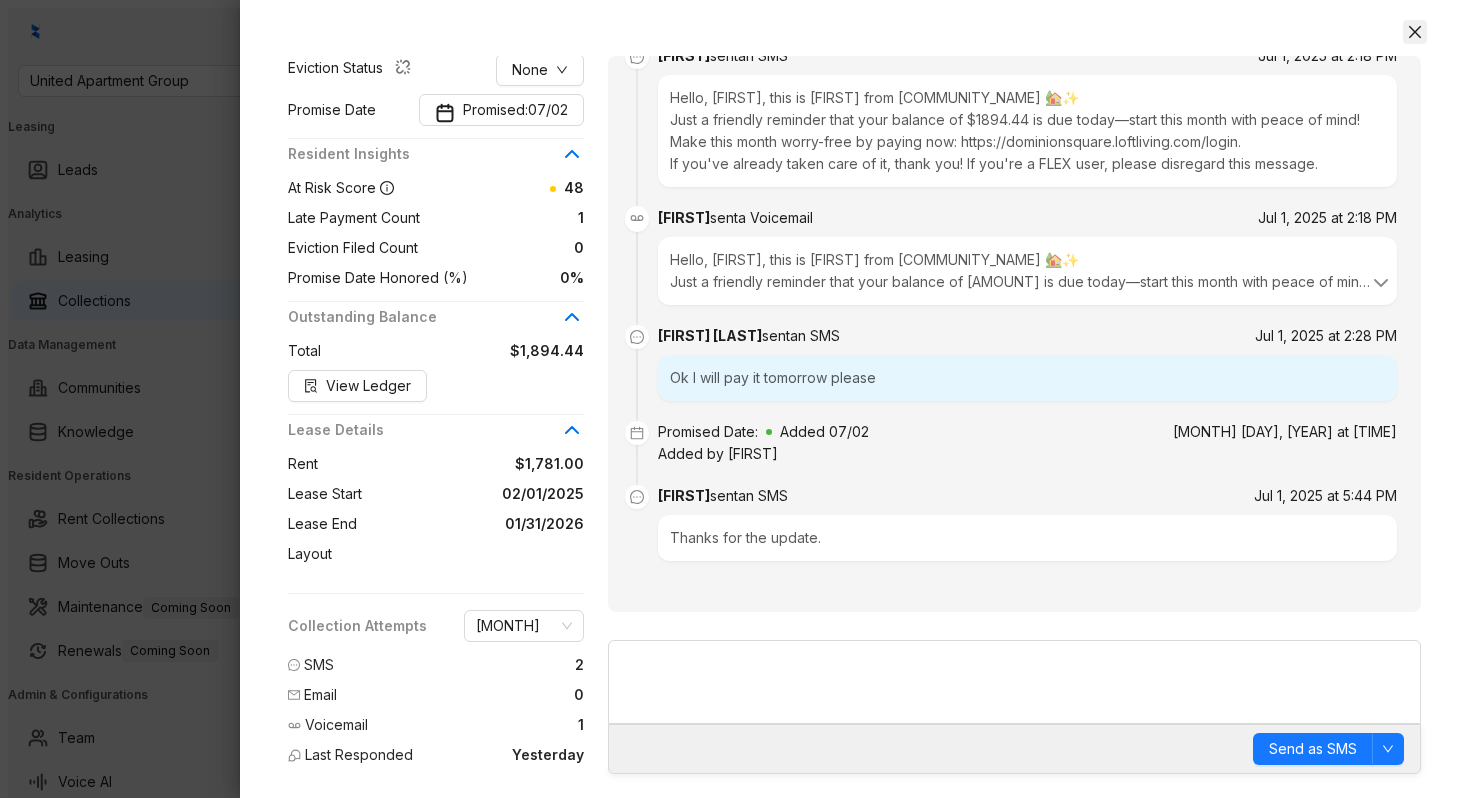click at bounding box center (1415, 32) 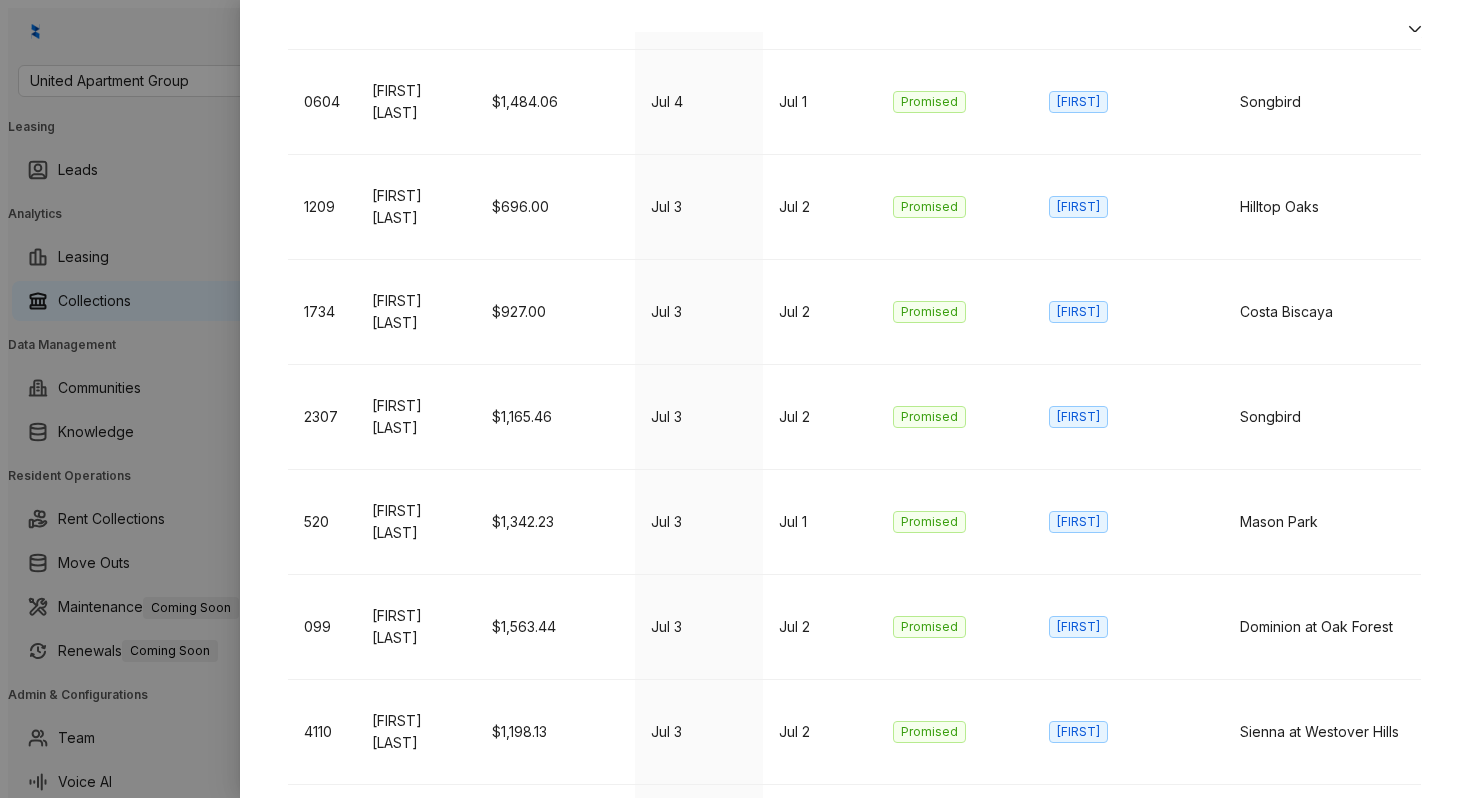 click on "[FIRST] [LAST]" at bounding box center [416, 942] 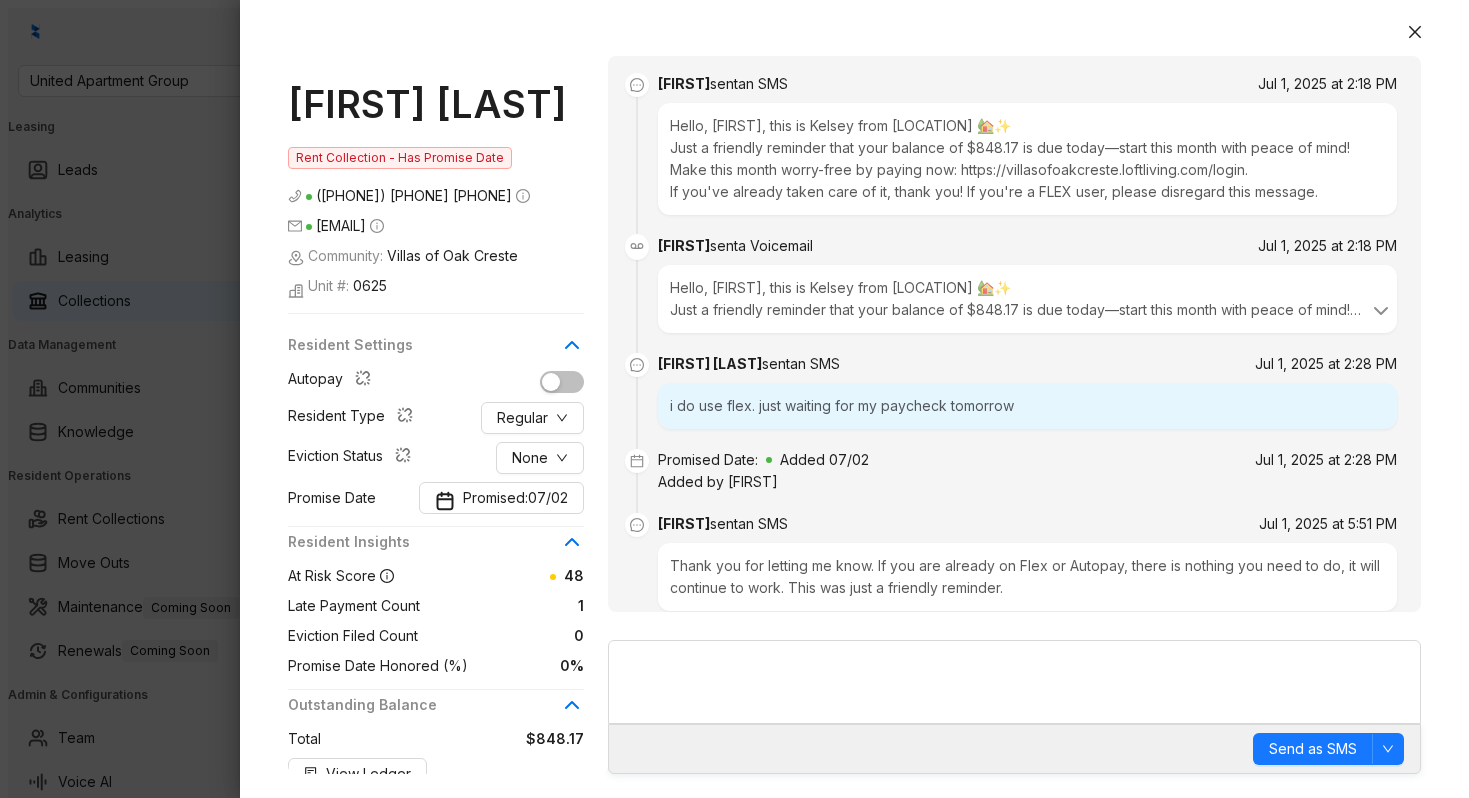 scroll, scrollTop: 50, scrollLeft: 0, axis: vertical 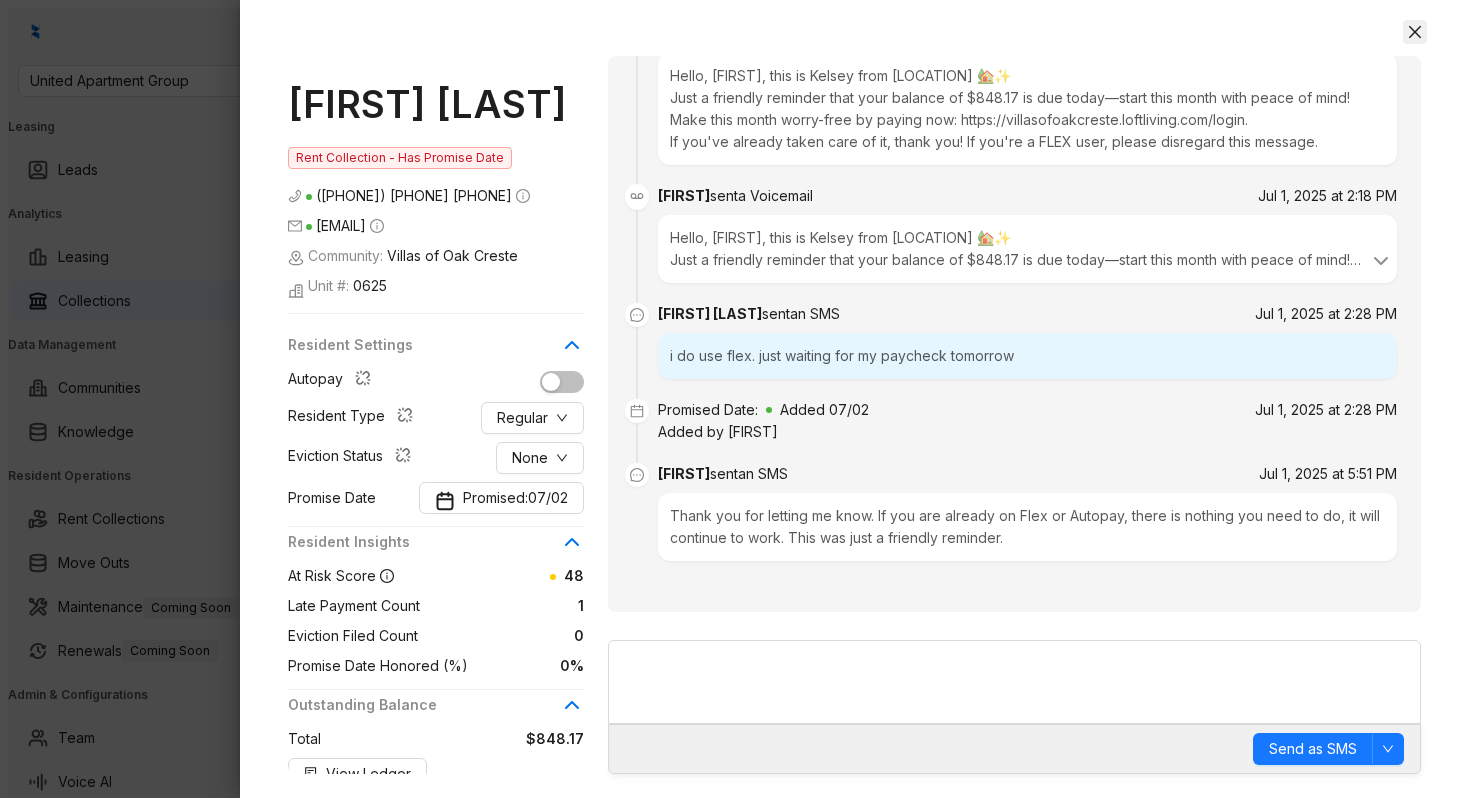 click at bounding box center (1415, 32) 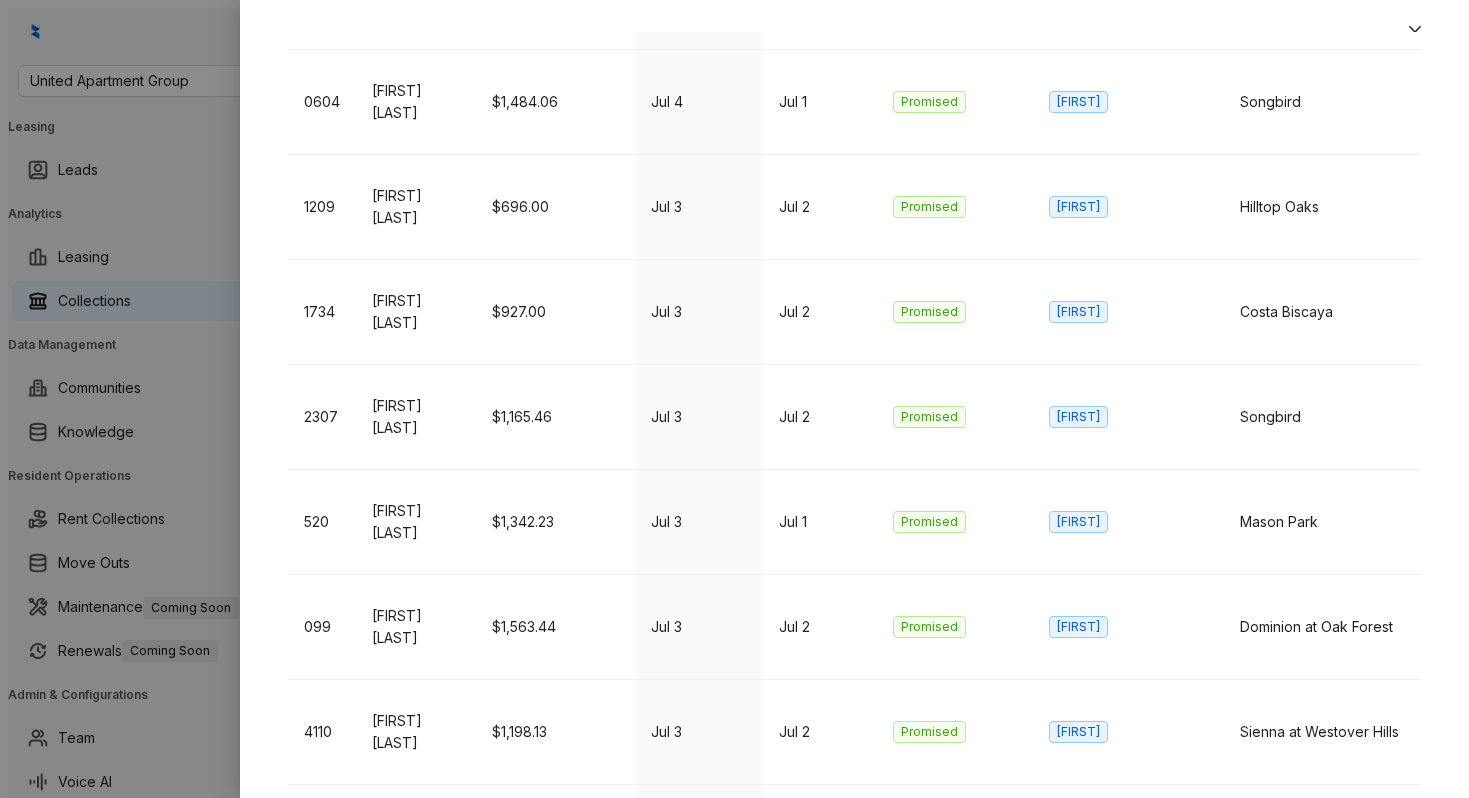 click on "4" at bounding box center (1245, 1574) 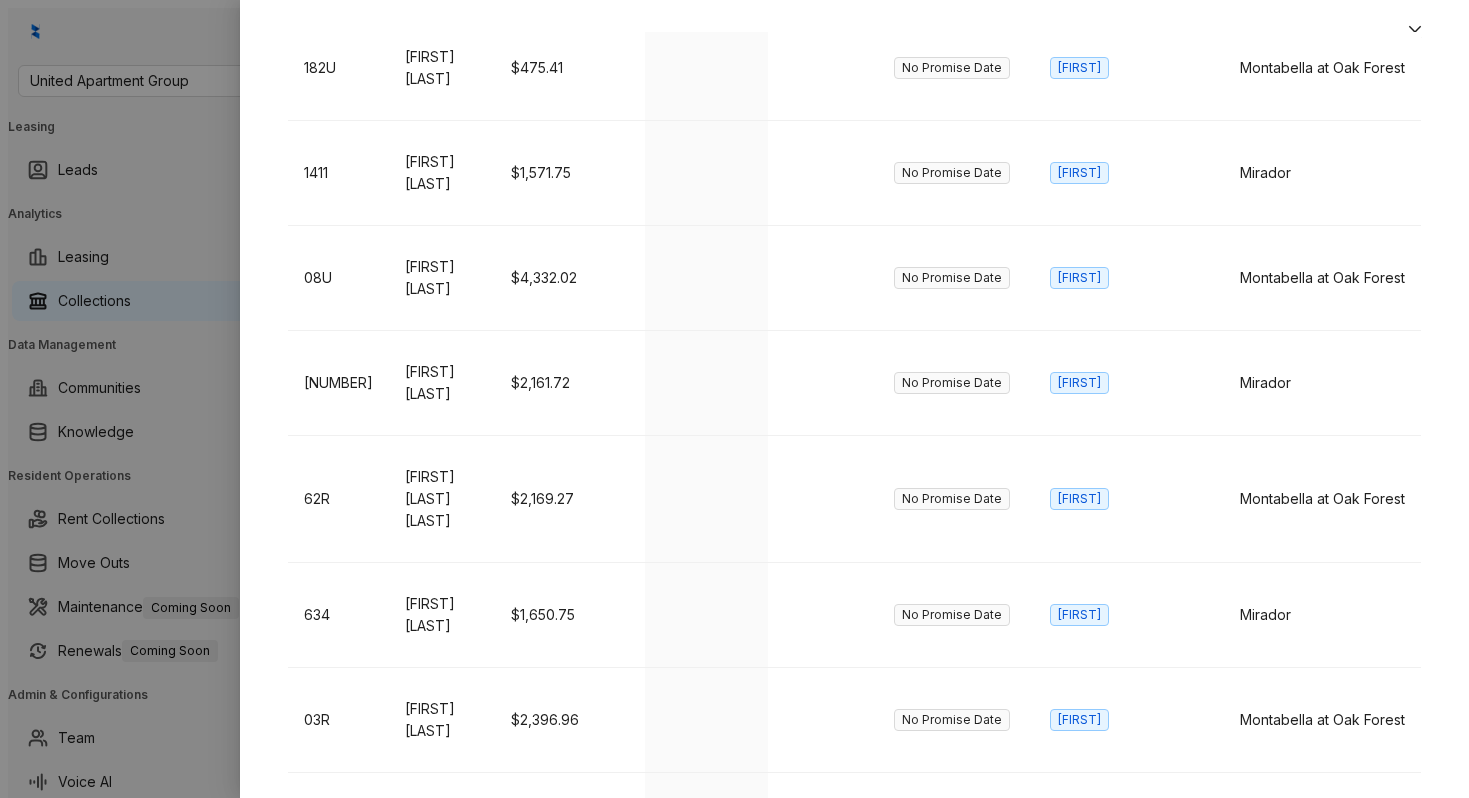 scroll, scrollTop: 0, scrollLeft: 0, axis: both 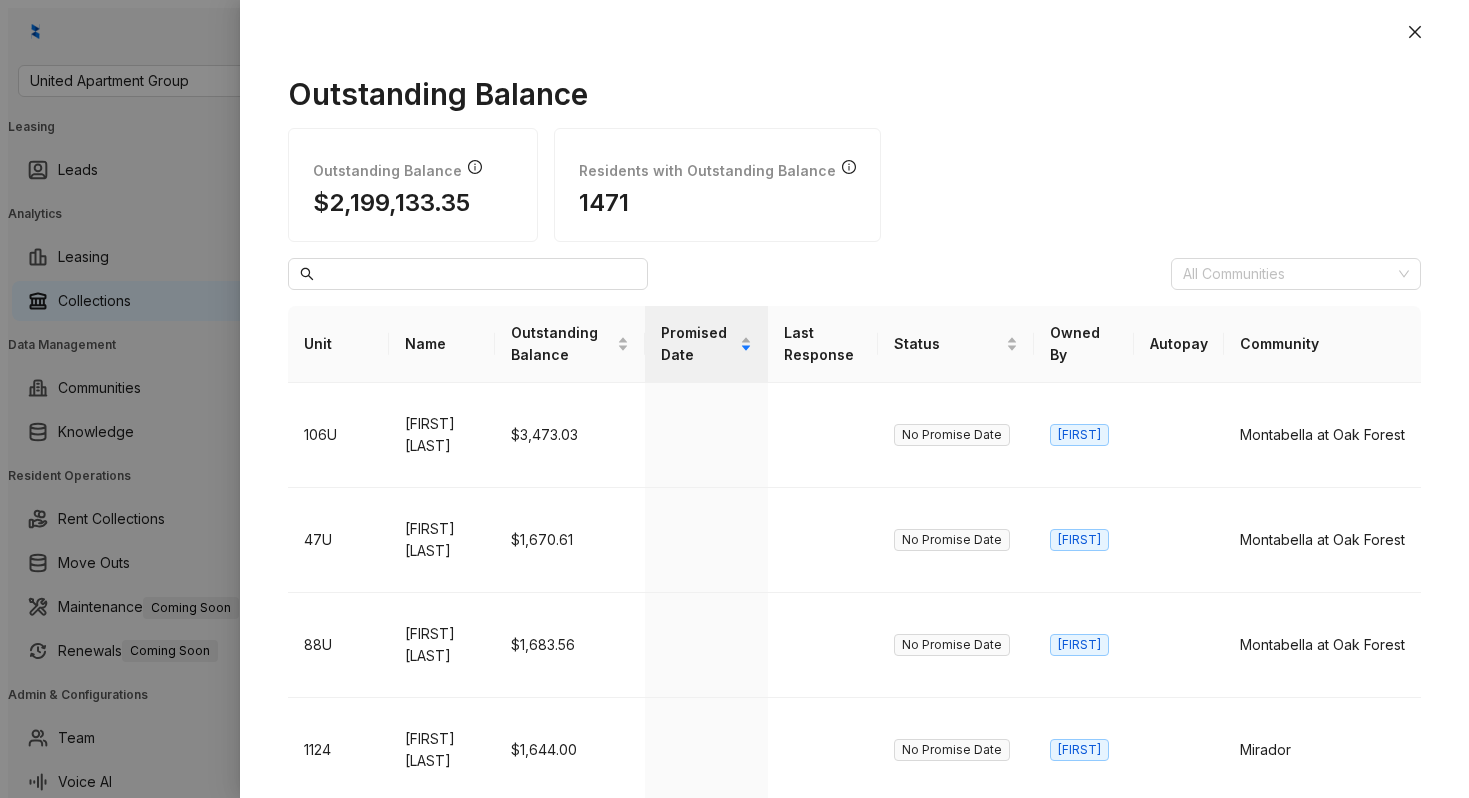 click on "Owned By" at bounding box center (1084, 344) 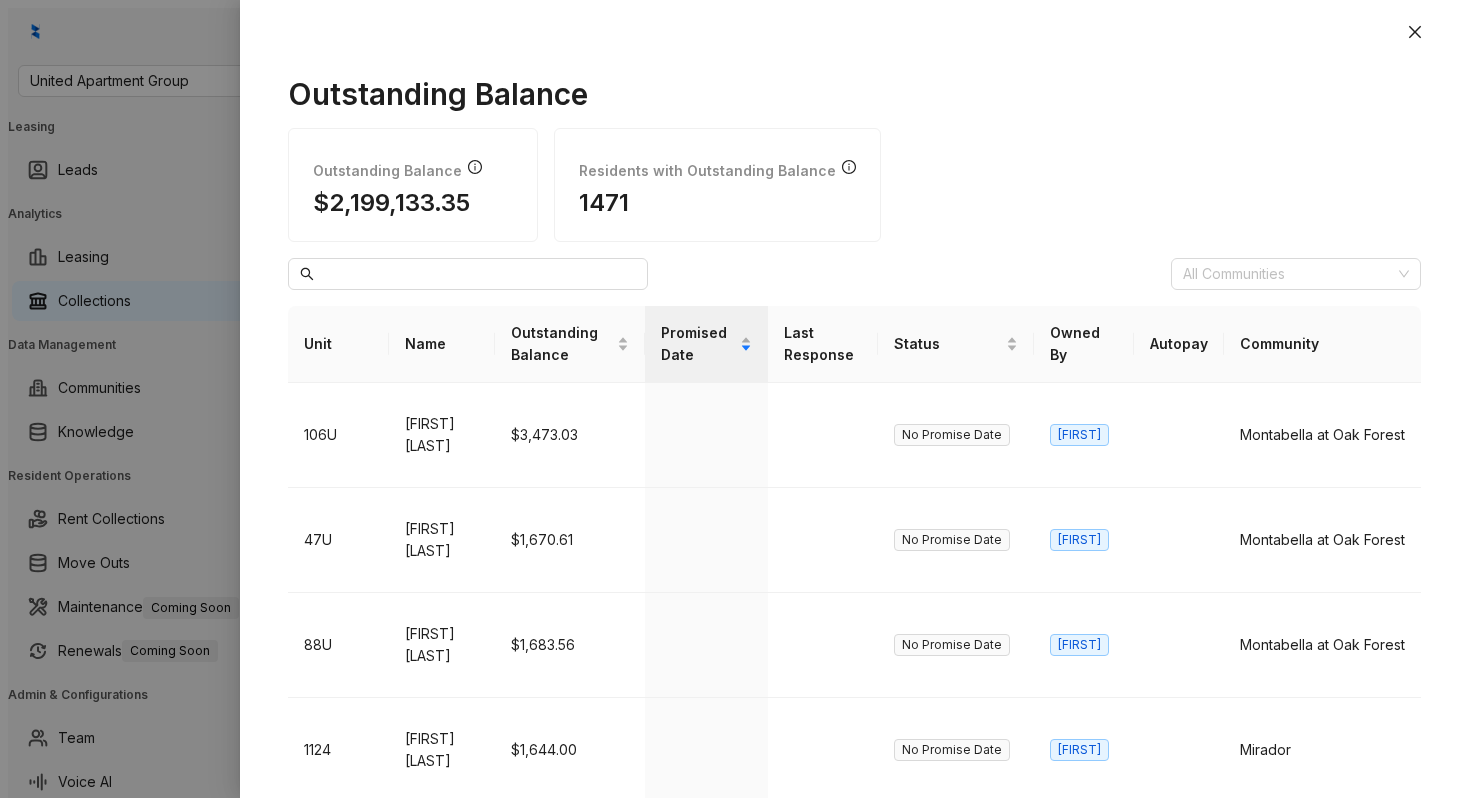 click on "Owned By" at bounding box center [1084, 344] 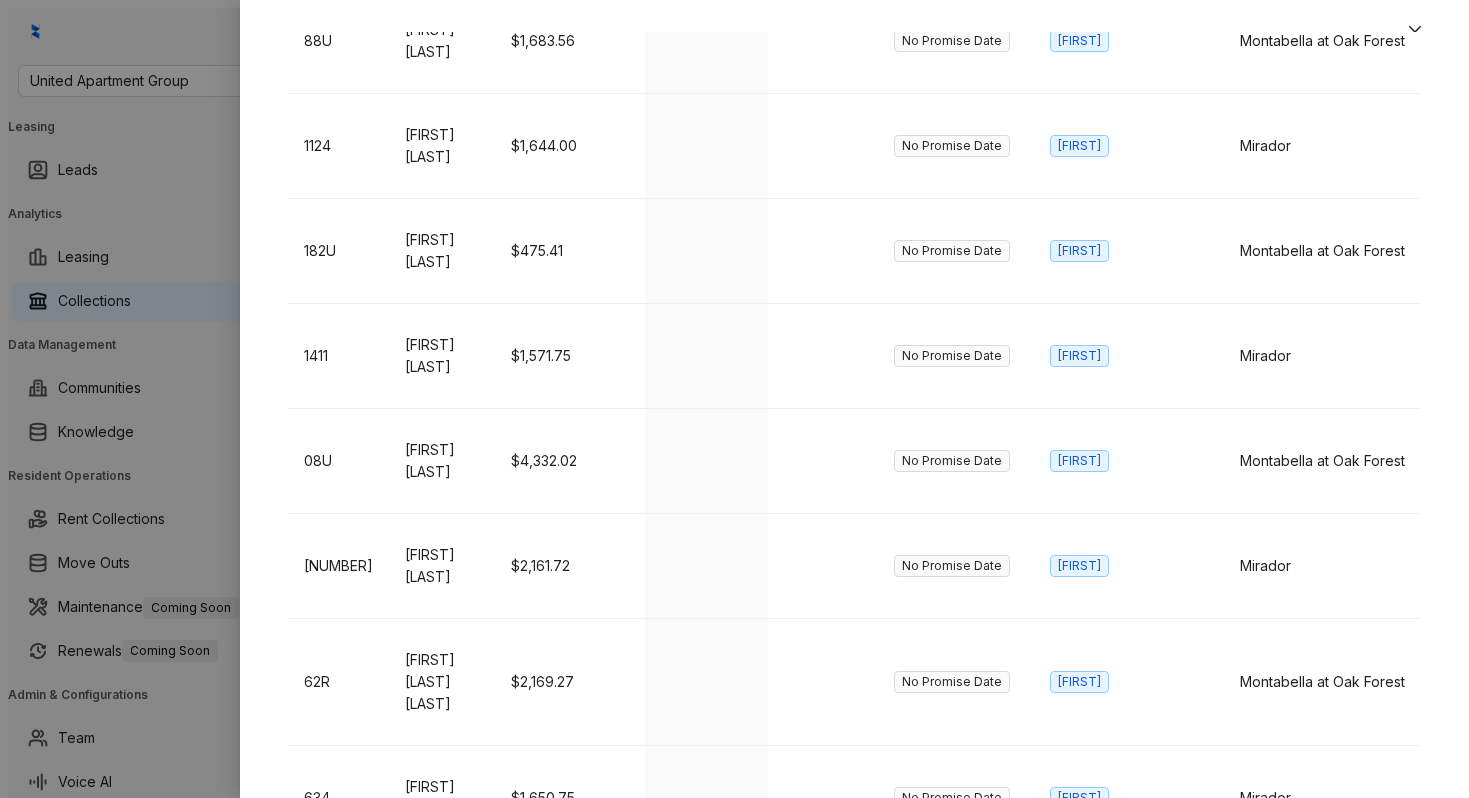scroll, scrollTop: 787, scrollLeft: 0, axis: vertical 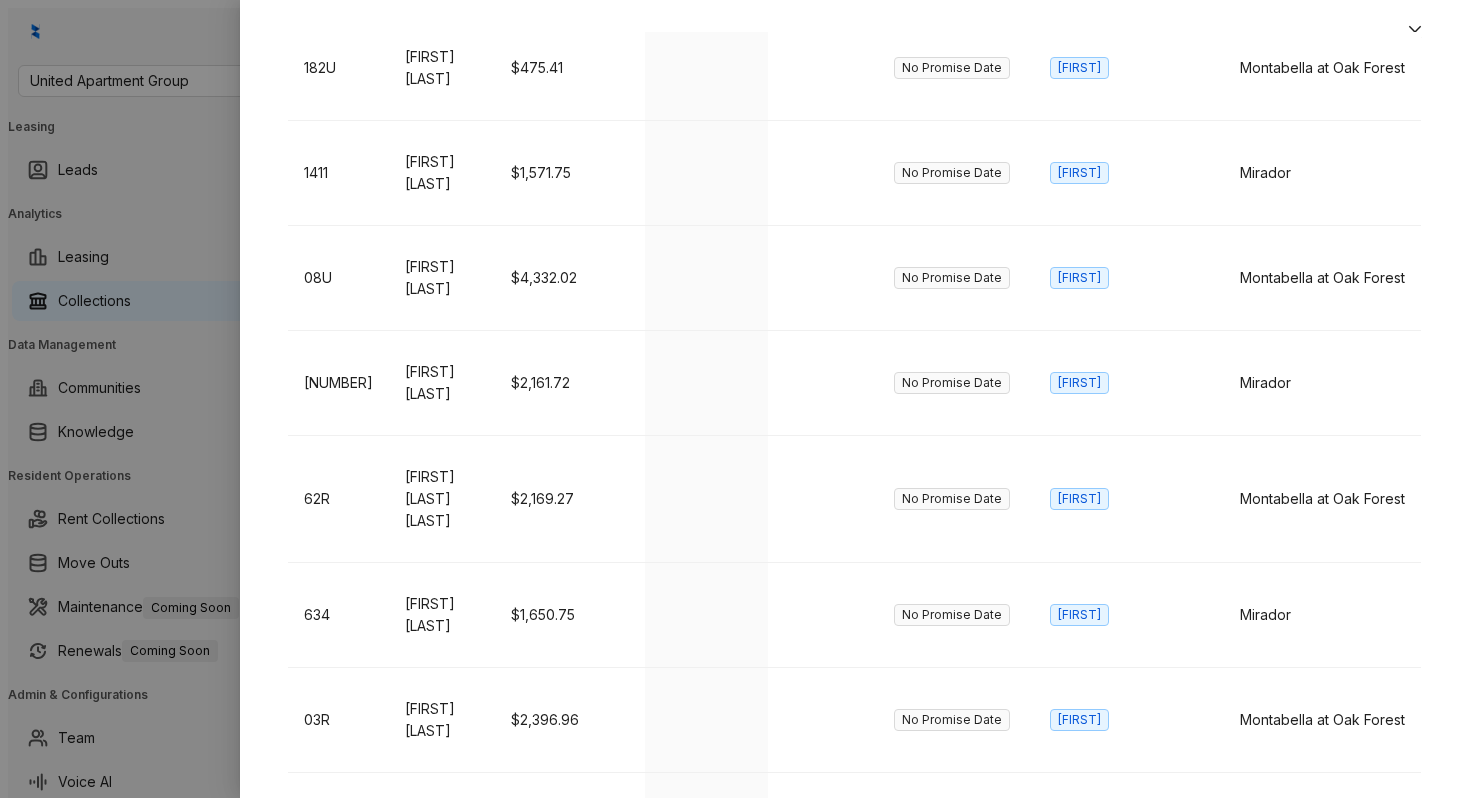 click on "74" at bounding box center (1365, 1750) 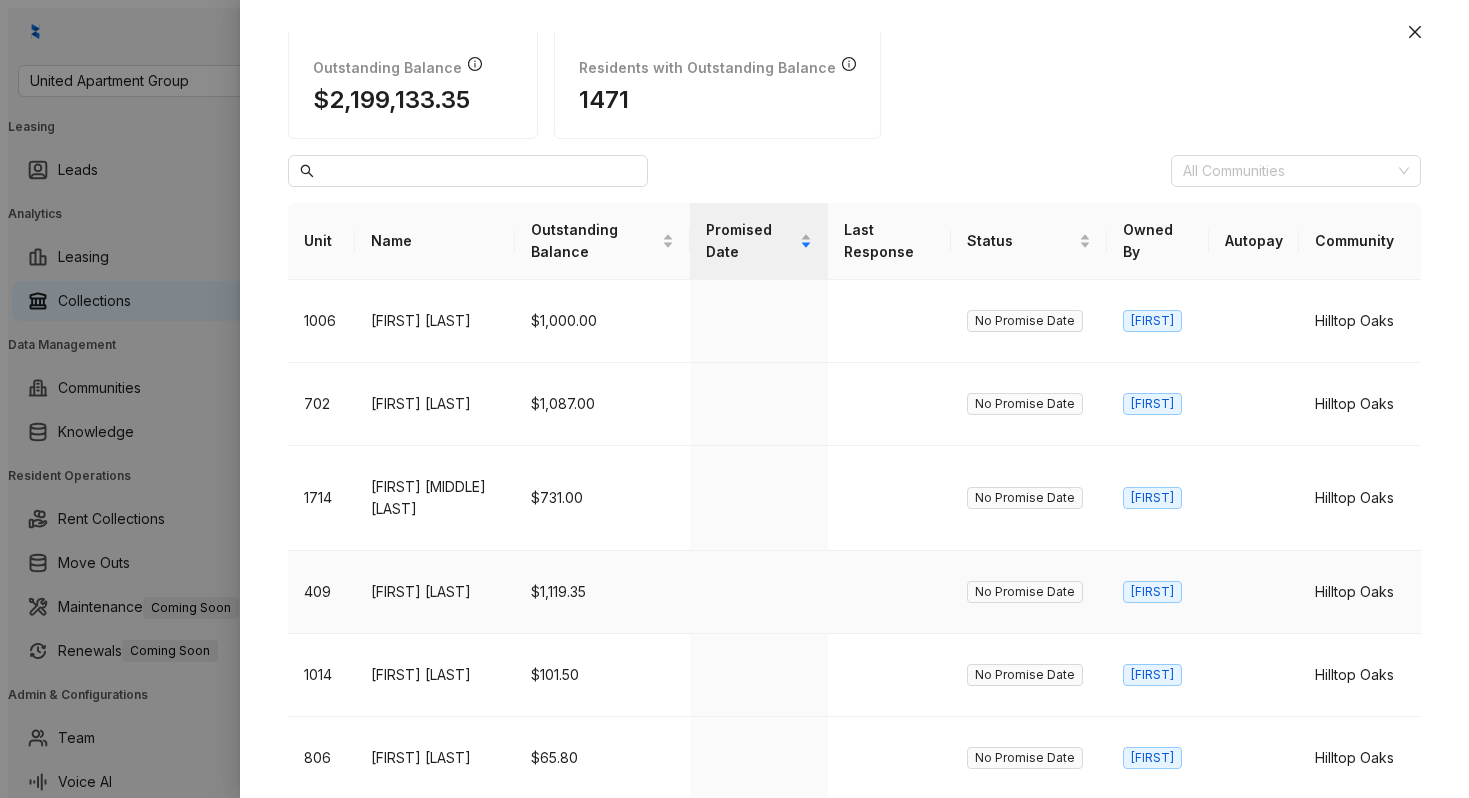 scroll, scrollTop: 248, scrollLeft: 0, axis: vertical 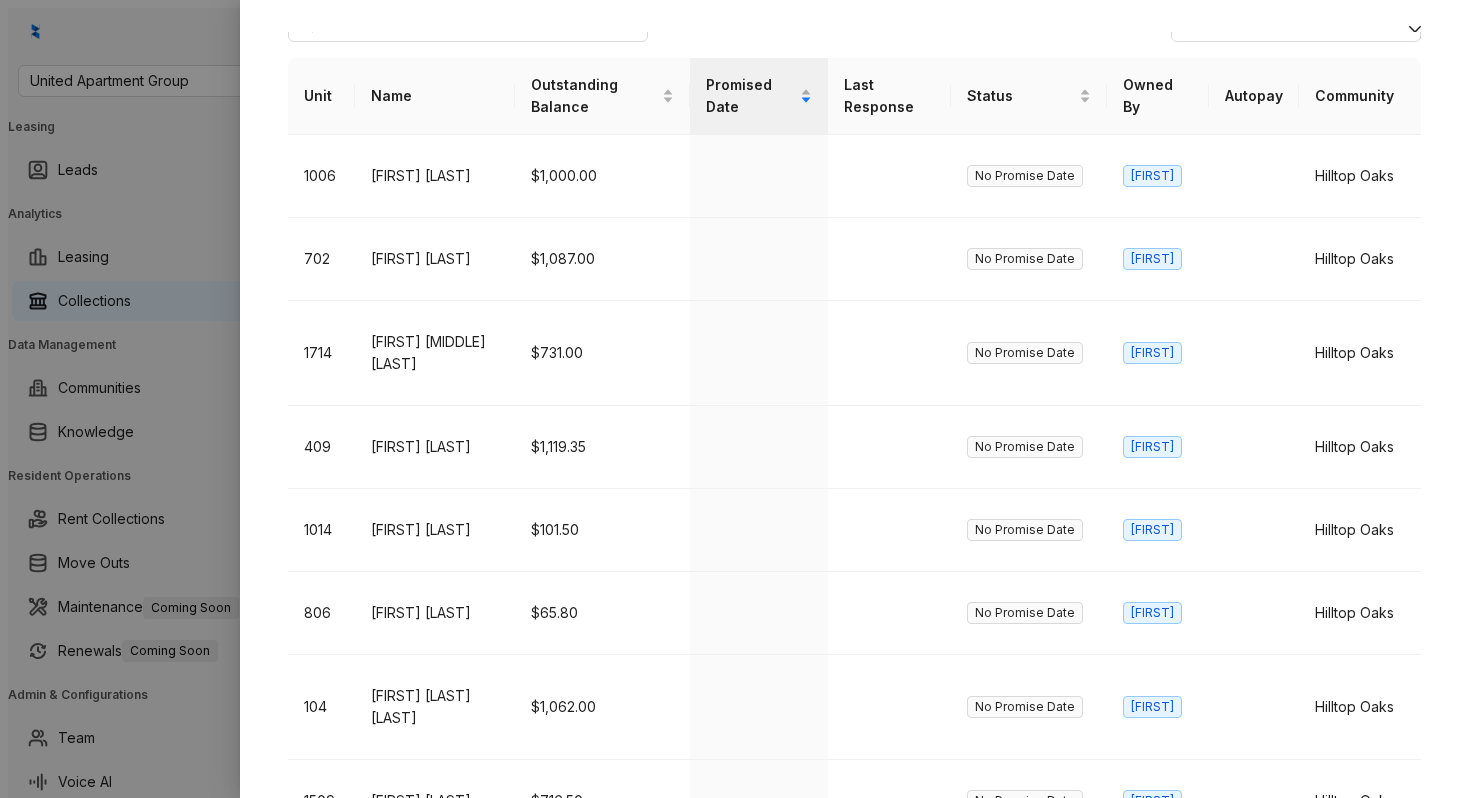 click at bounding box center (1085, 1124) 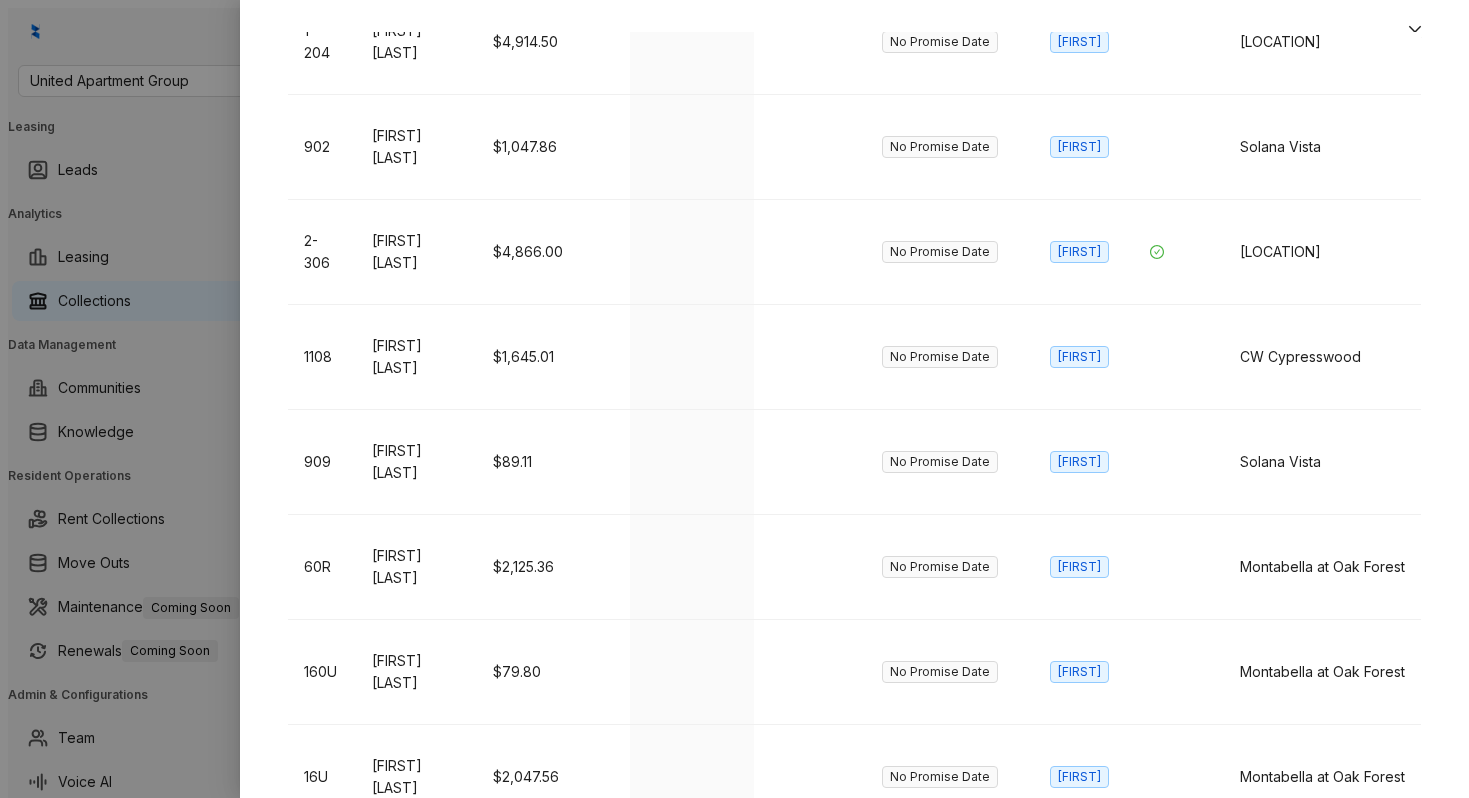 scroll, scrollTop: 1051, scrollLeft: 0, axis: vertical 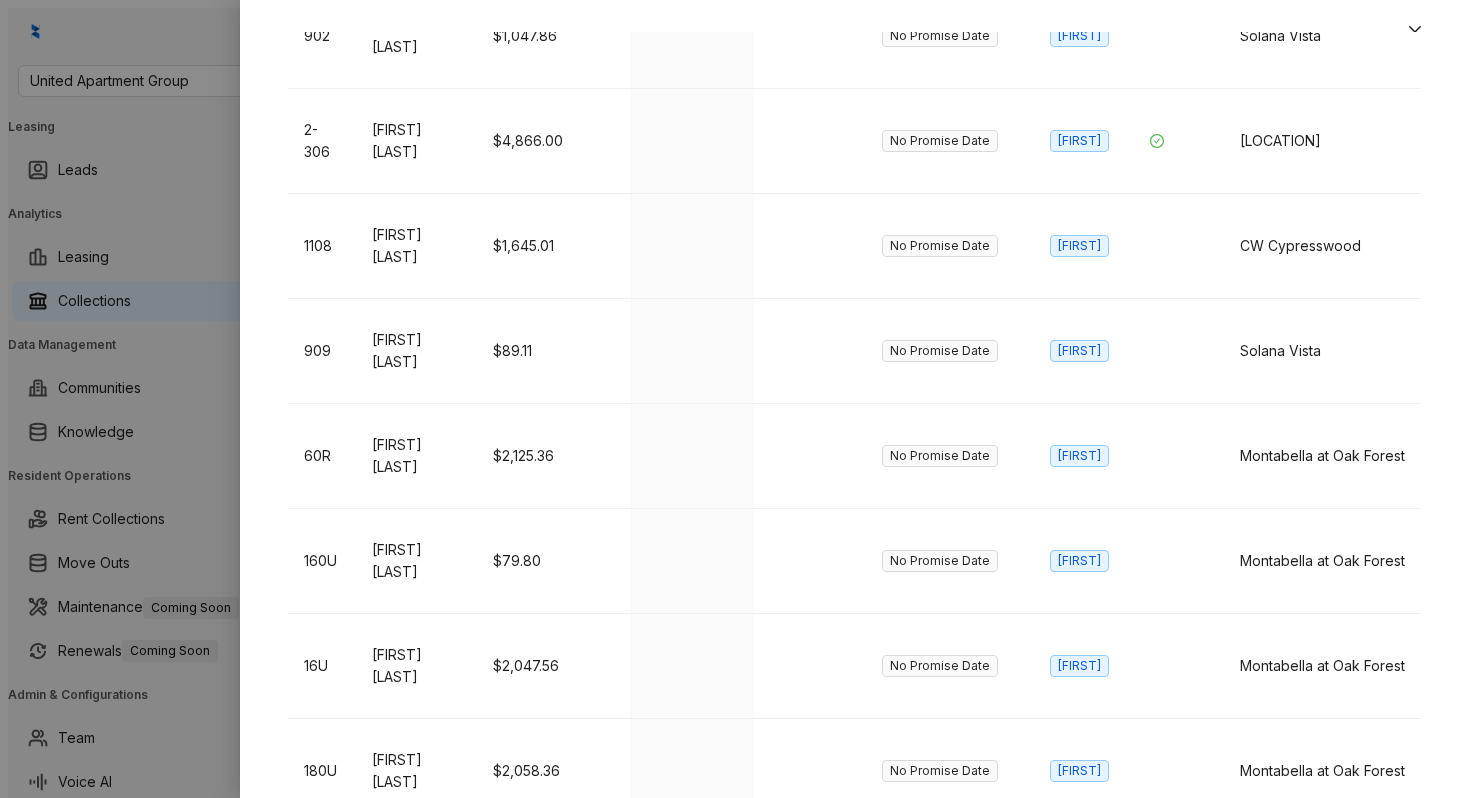 click on "[FIRST] [LAST]" at bounding box center [416, 1423] 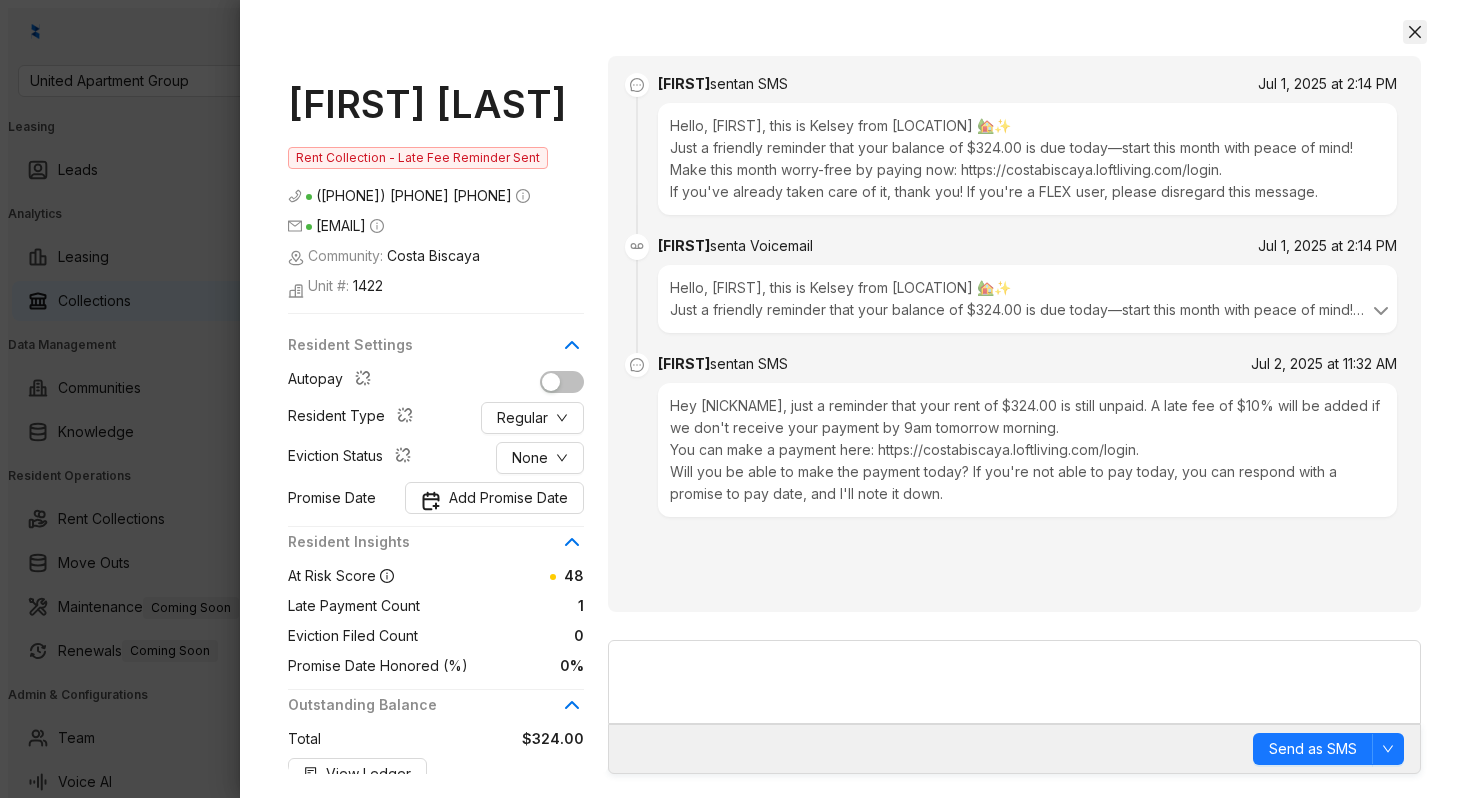 click at bounding box center (1415, 32) 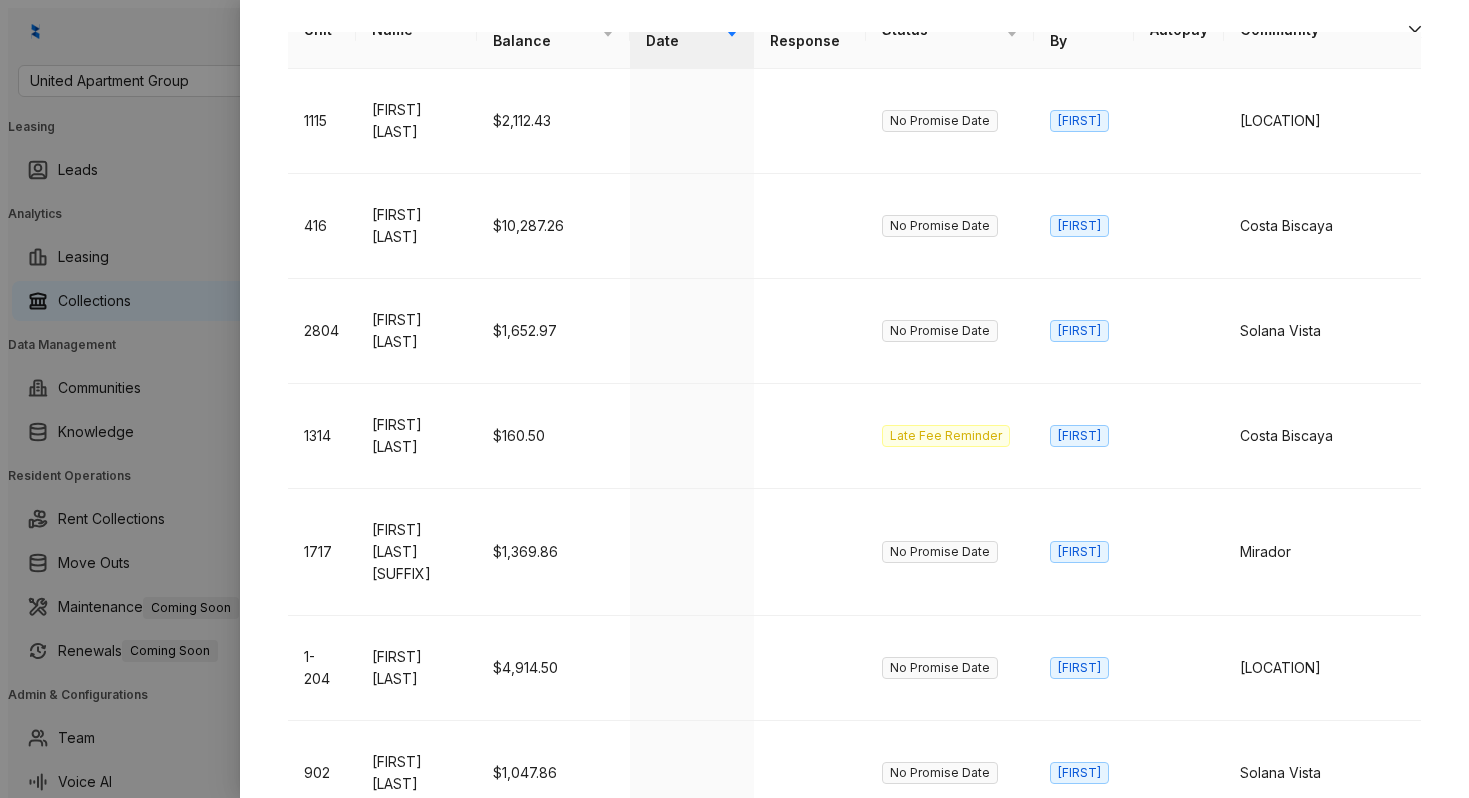 scroll, scrollTop: 0, scrollLeft: 0, axis: both 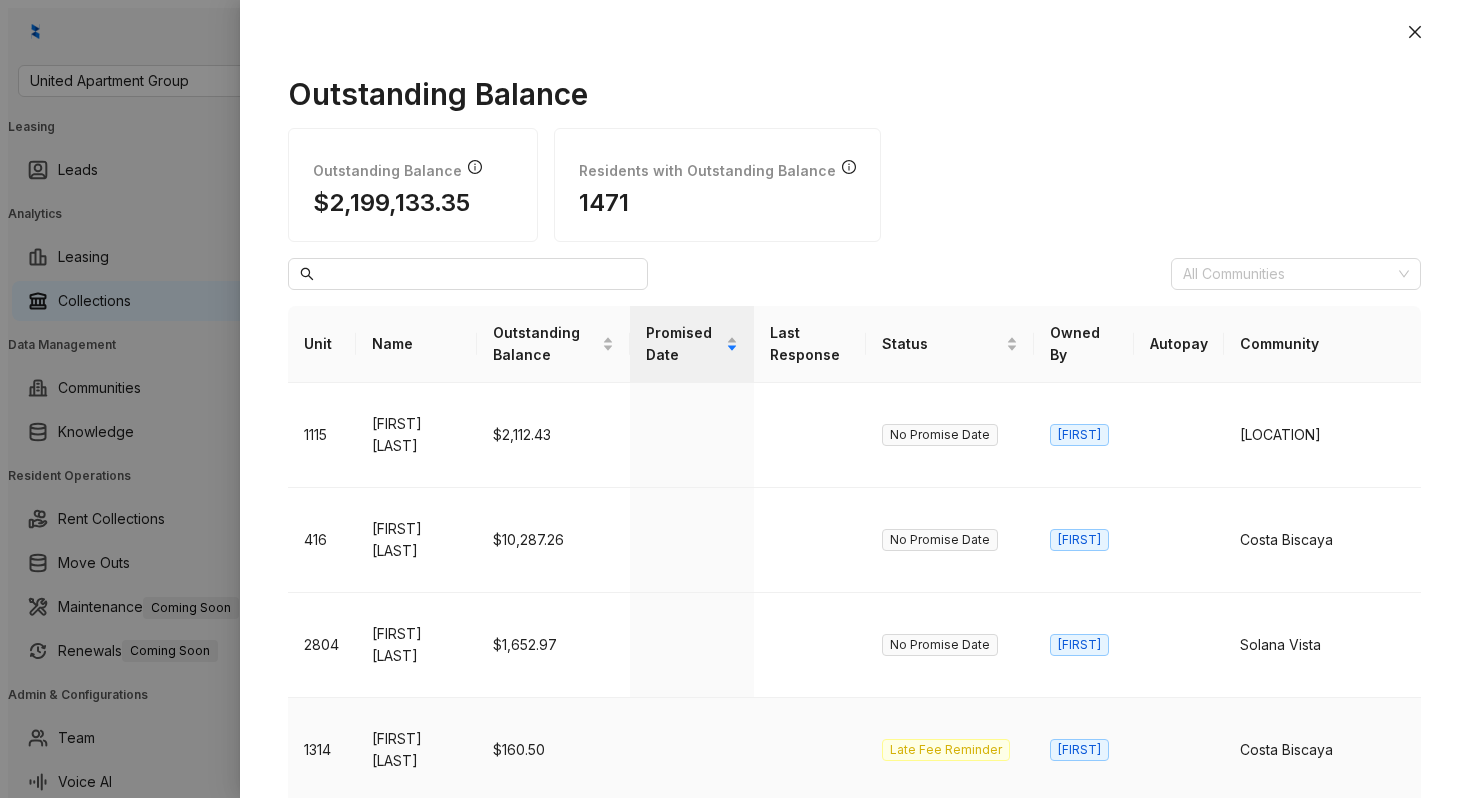 click on "Late Fee Reminder" at bounding box center [946, 750] 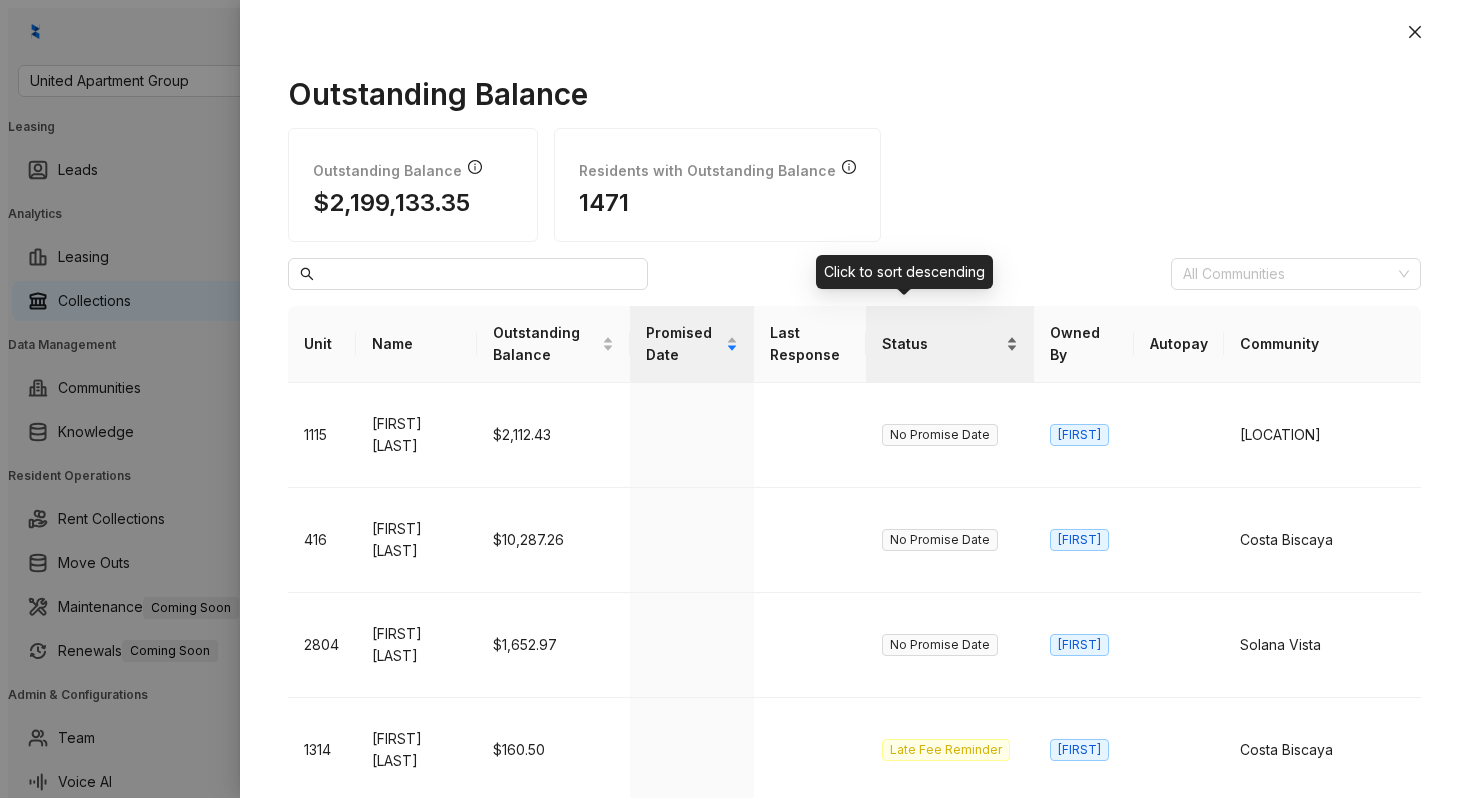 click on "Status" at bounding box center [950, 344] 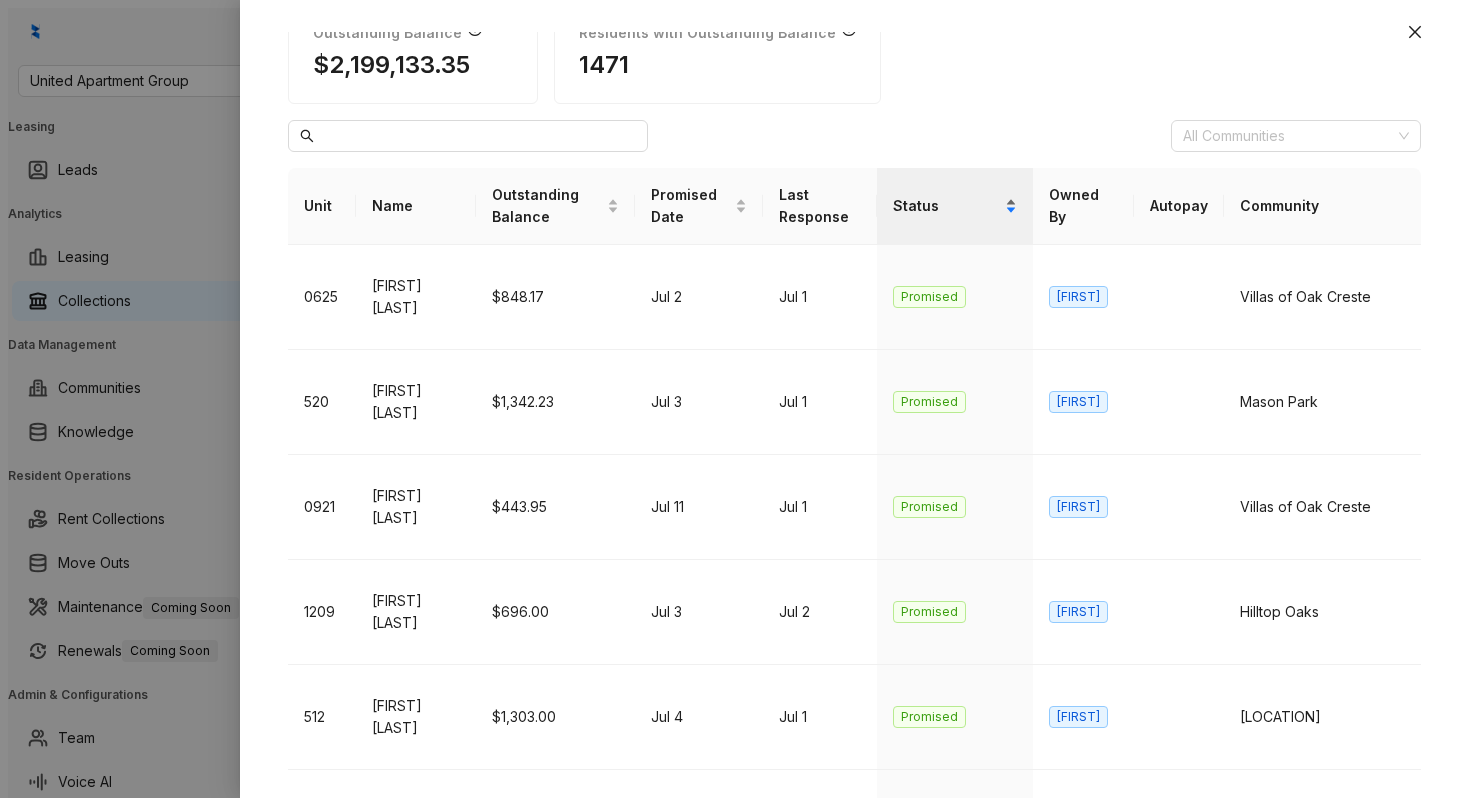 scroll, scrollTop: 0, scrollLeft: 0, axis: both 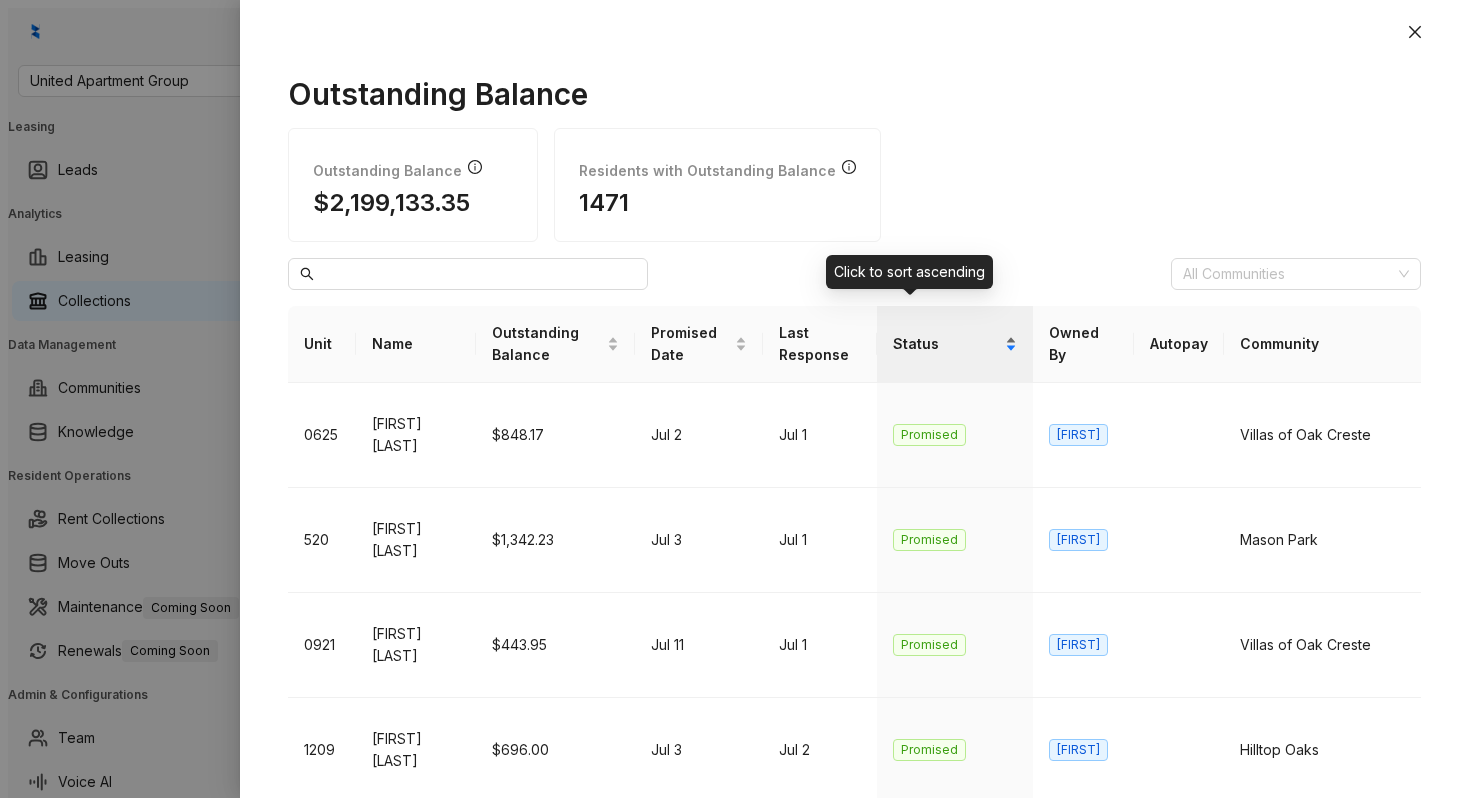 click on "Status" at bounding box center [955, 344] 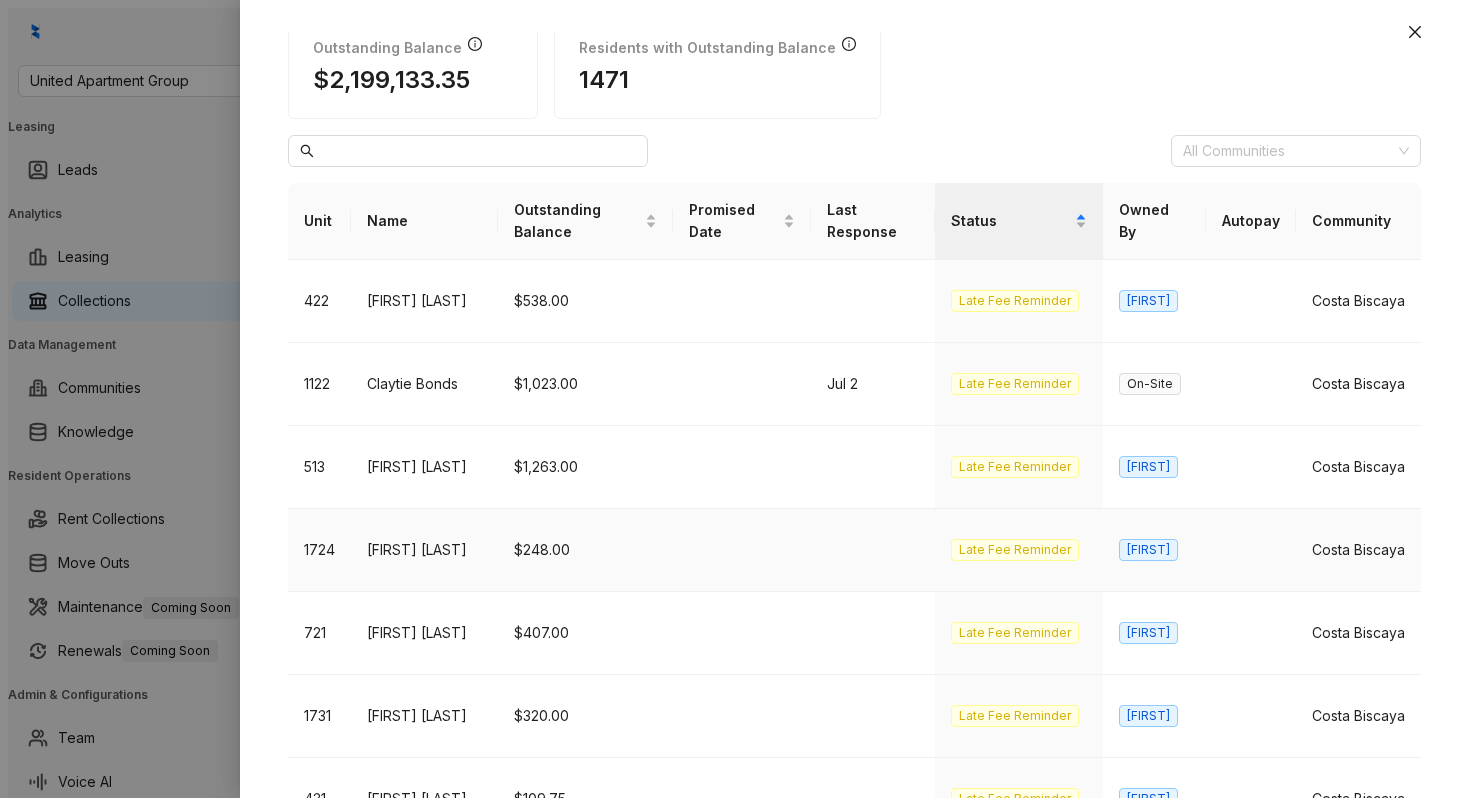 scroll, scrollTop: 124, scrollLeft: 0, axis: vertical 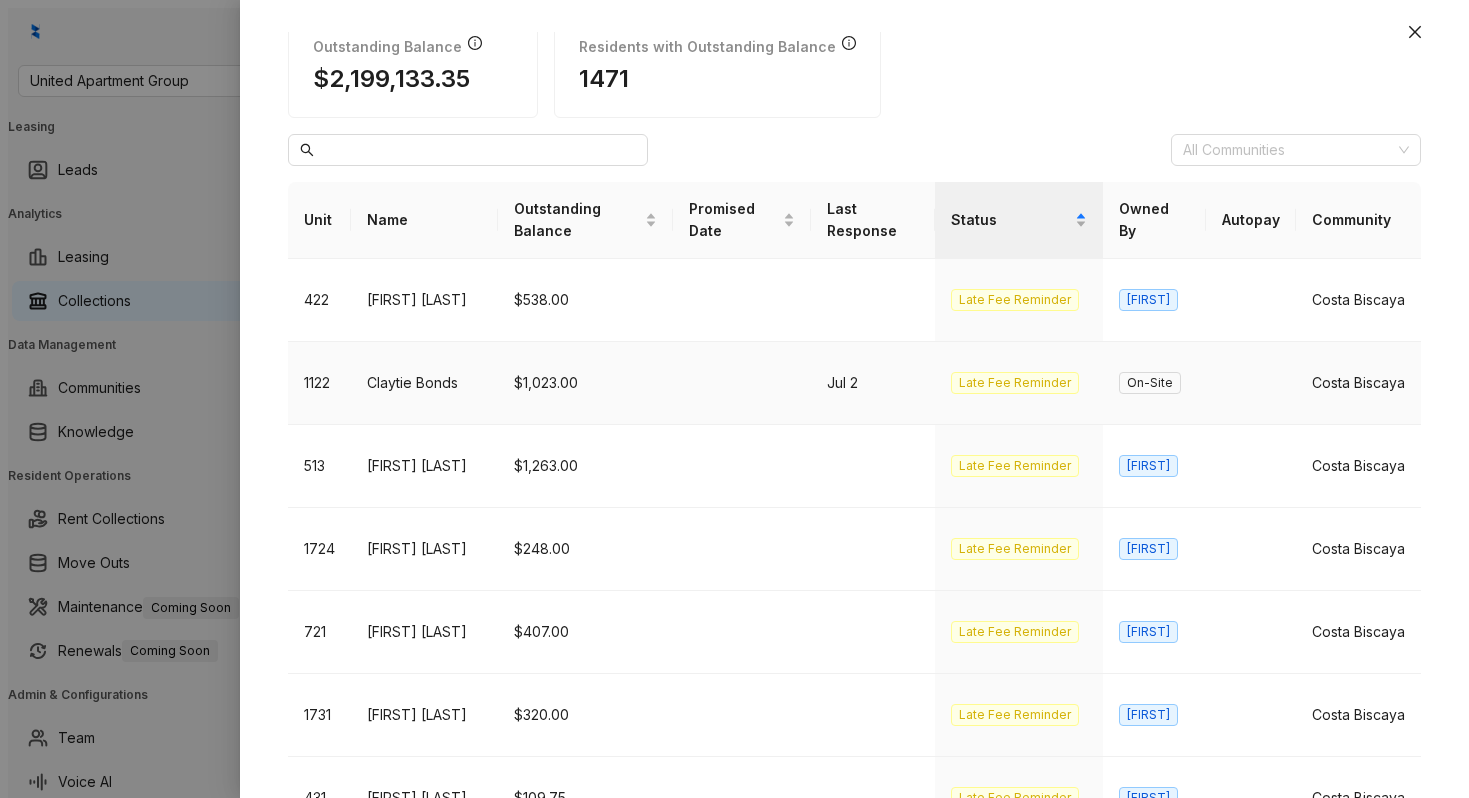 click on "Claytie Bonds" at bounding box center [424, 383] 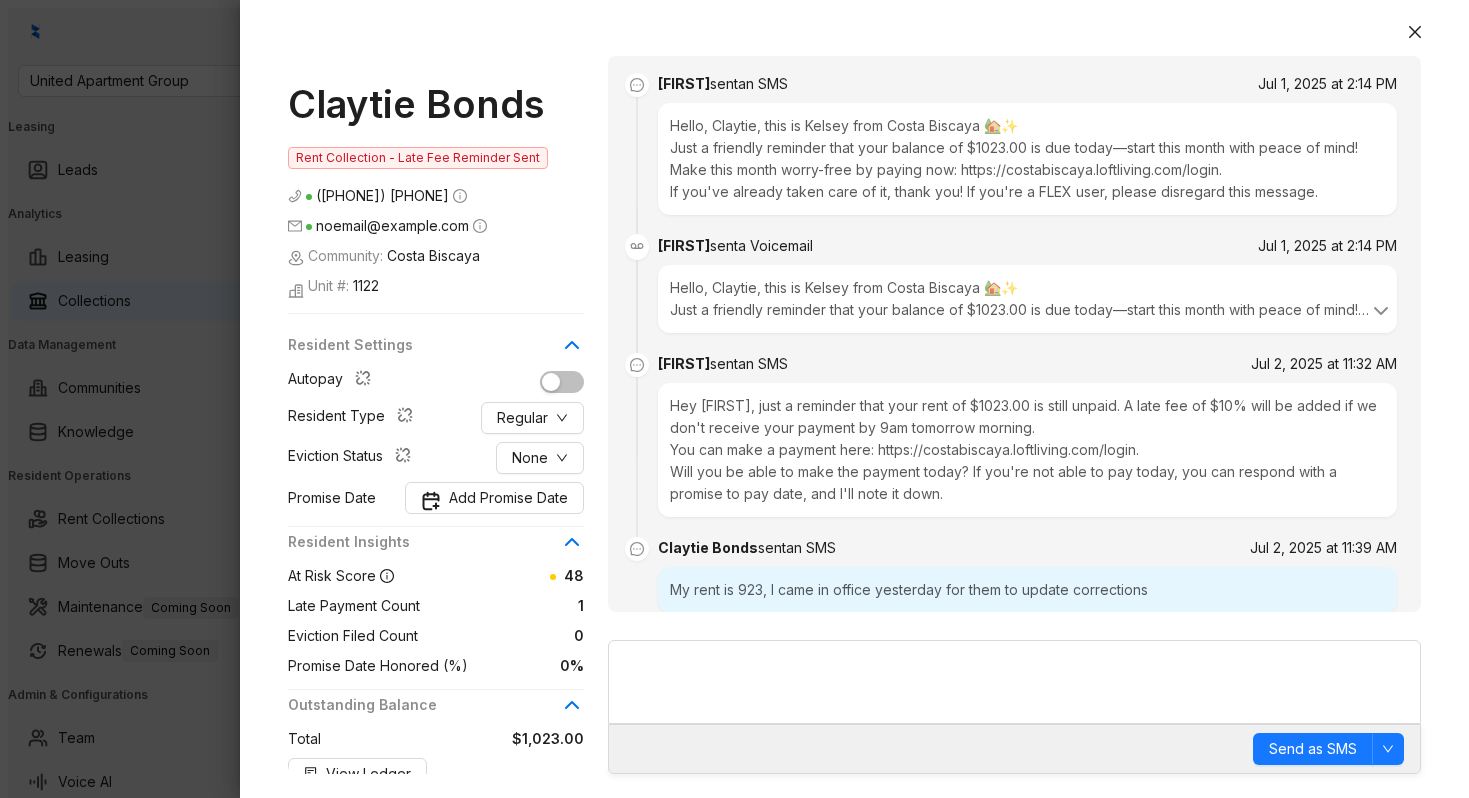 scroll, scrollTop: 52, scrollLeft: 0, axis: vertical 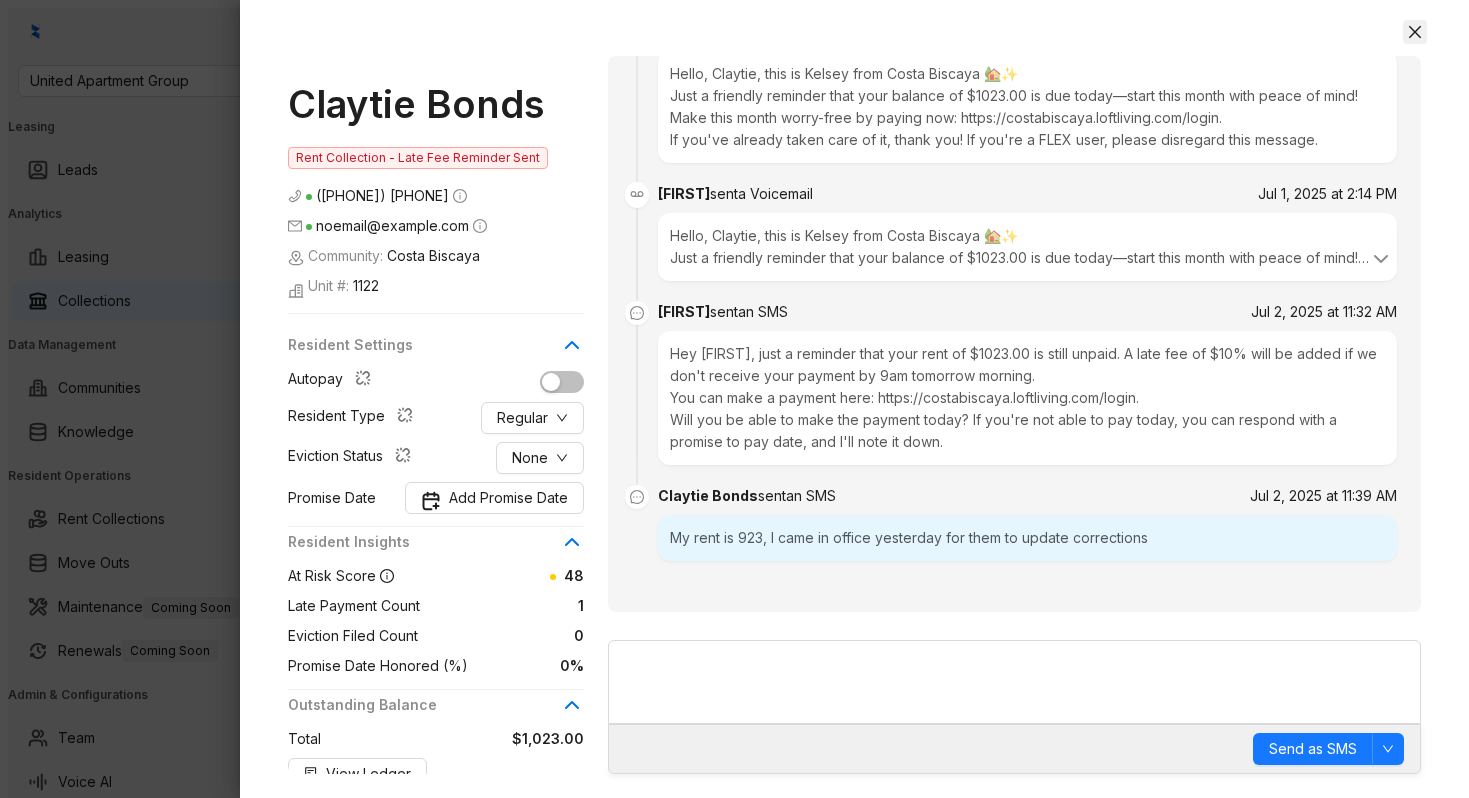 click at bounding box center [1415, 32] 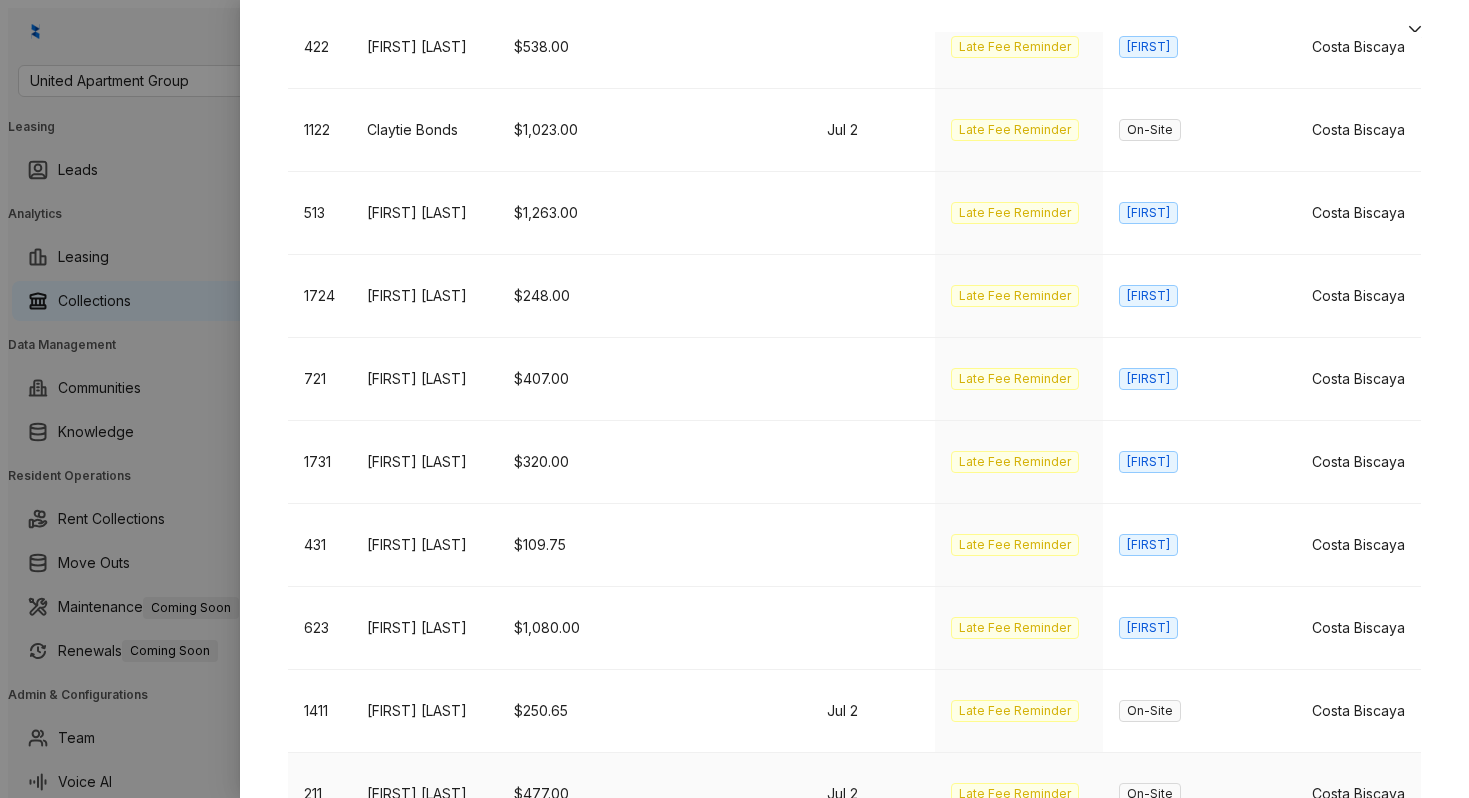 scroll, scrollTop: 387, scrollLeft: 0, axis: vertical 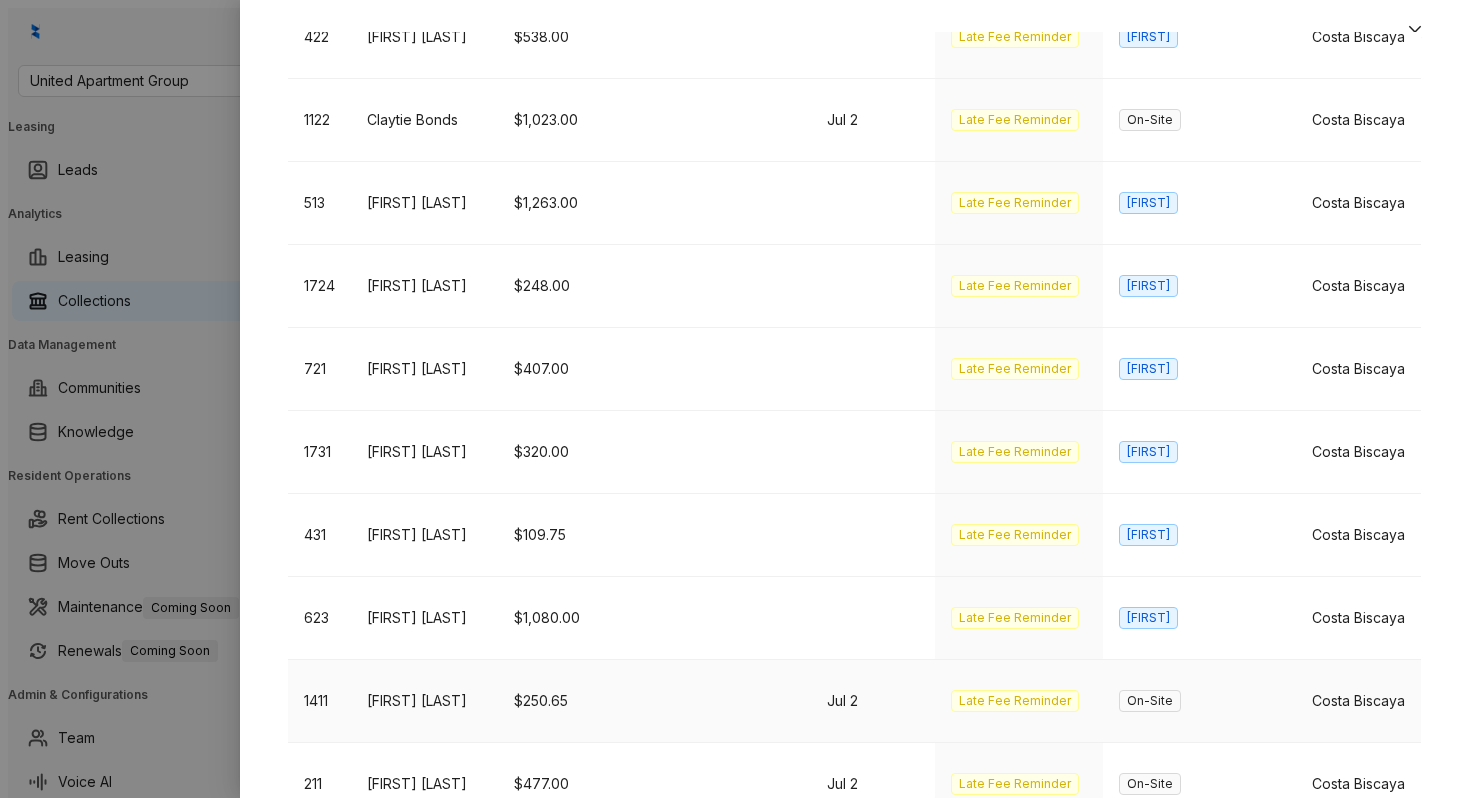 click on "[FIRST] [LAST]" at bounding box center (424, 701) 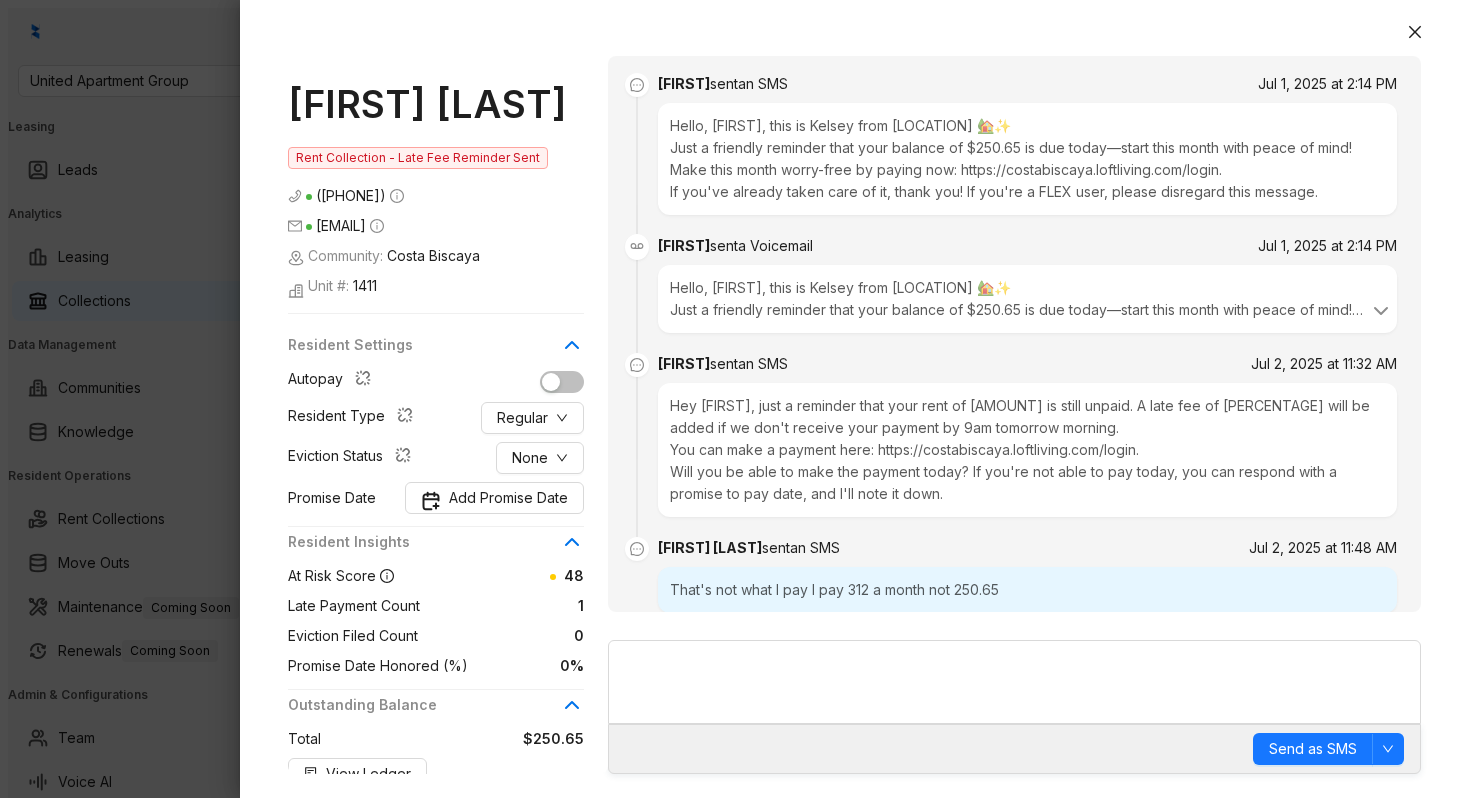 scroll, scrollTop: 52, scrollLeft: 0, axis: vertical 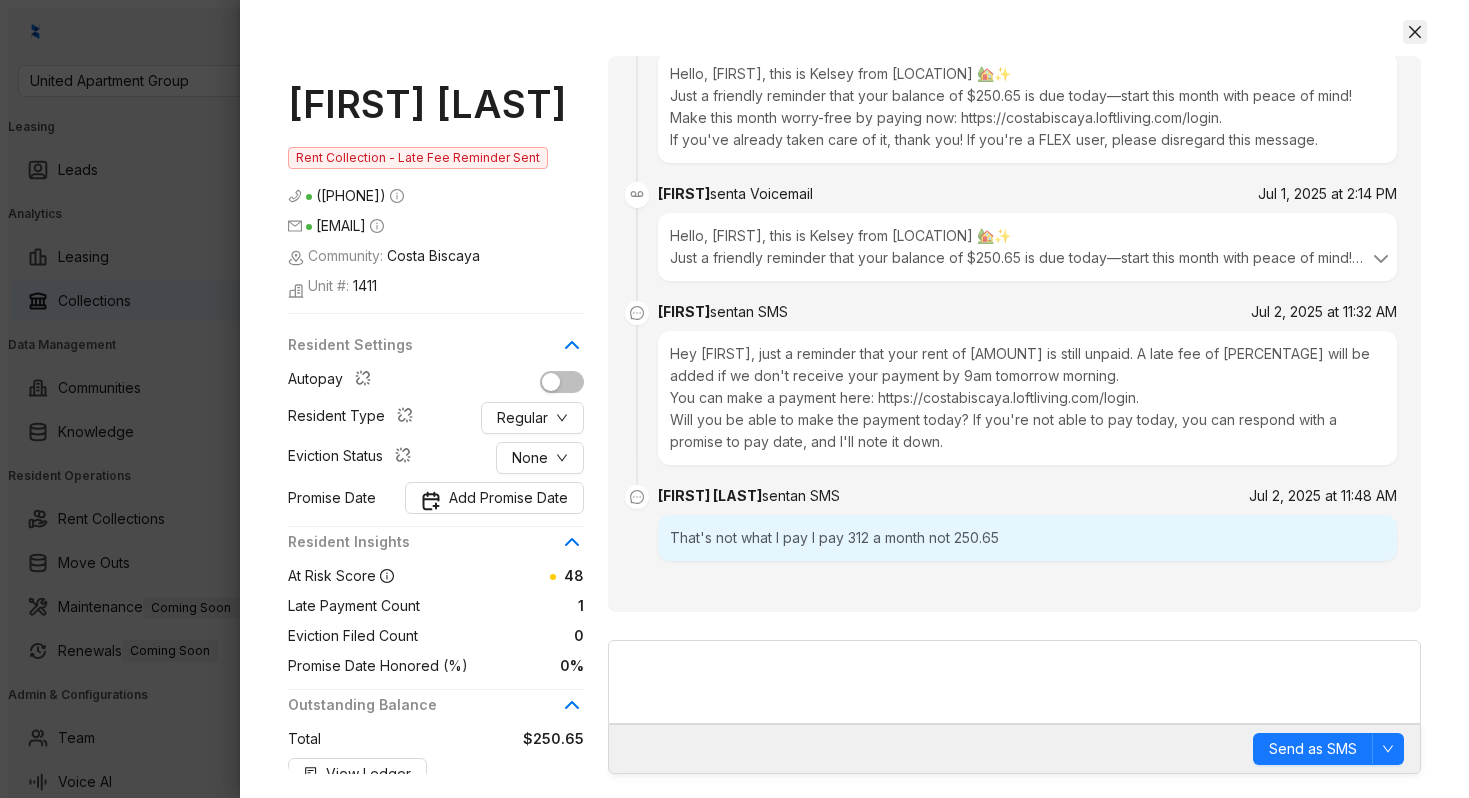 click at bounding box center (1415, 32) 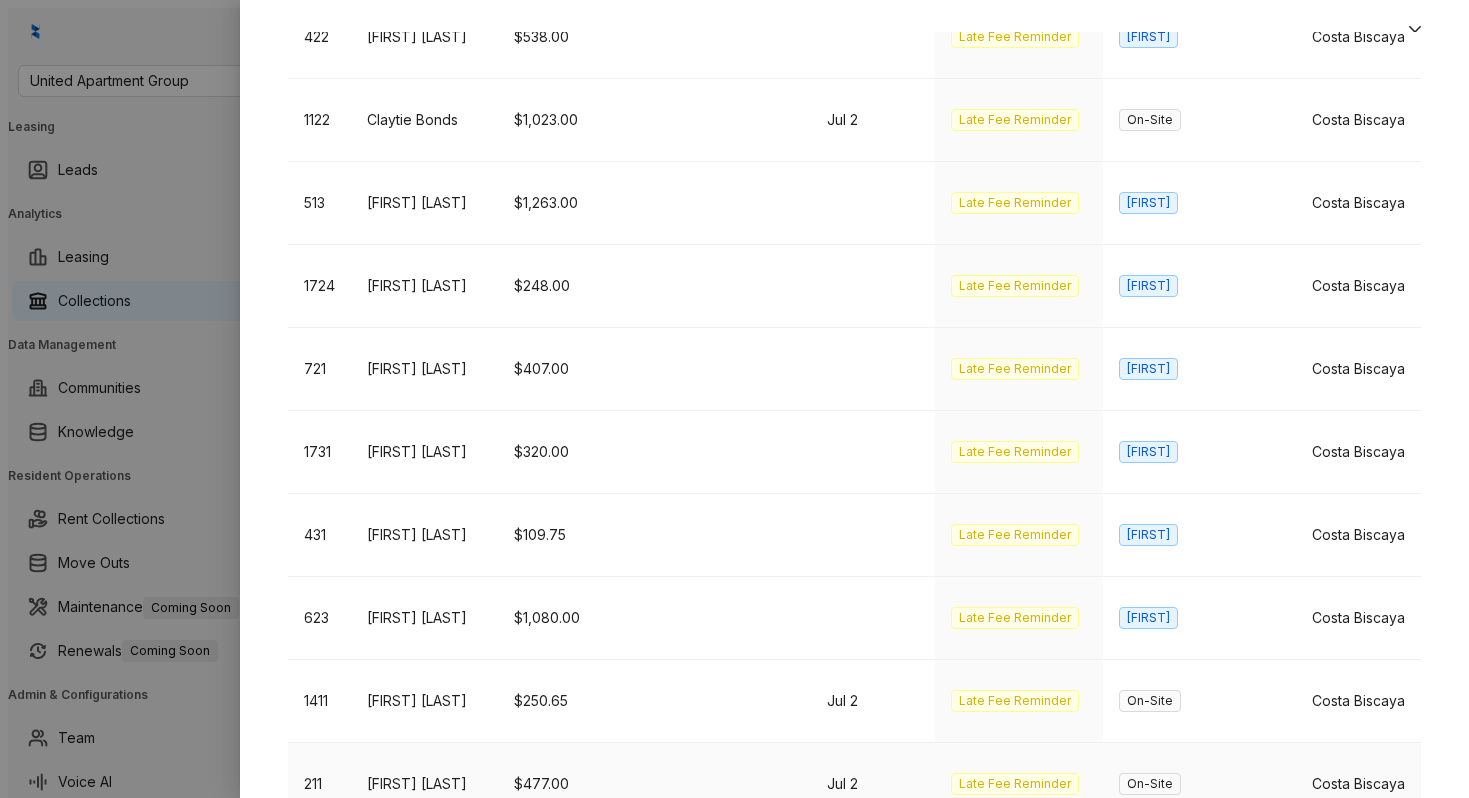 click on "[FIRST] [LAST]" at bounding box center (424, 784) 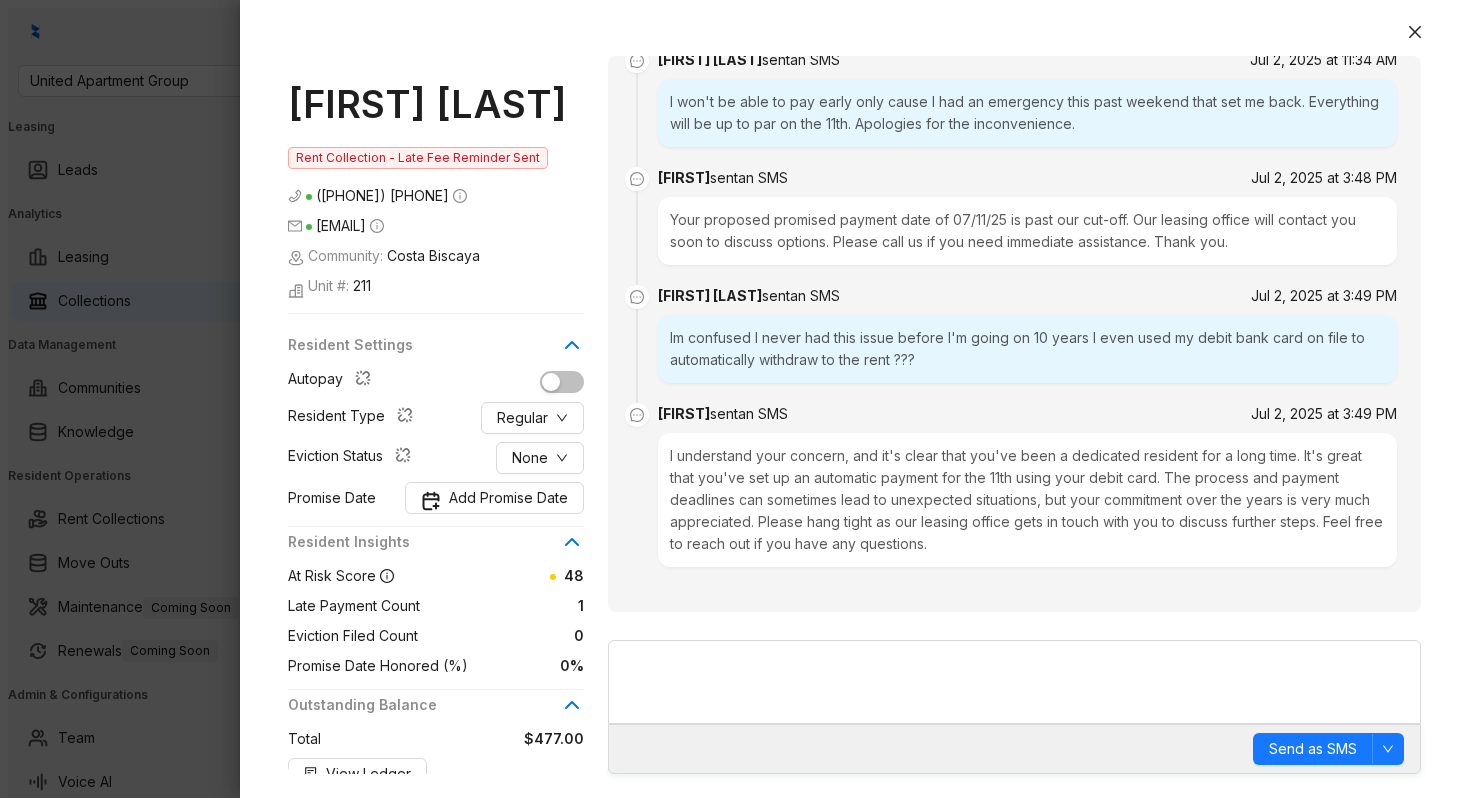 scroll, scrollTop: 752, scrollLeft: 0, axis: vertical 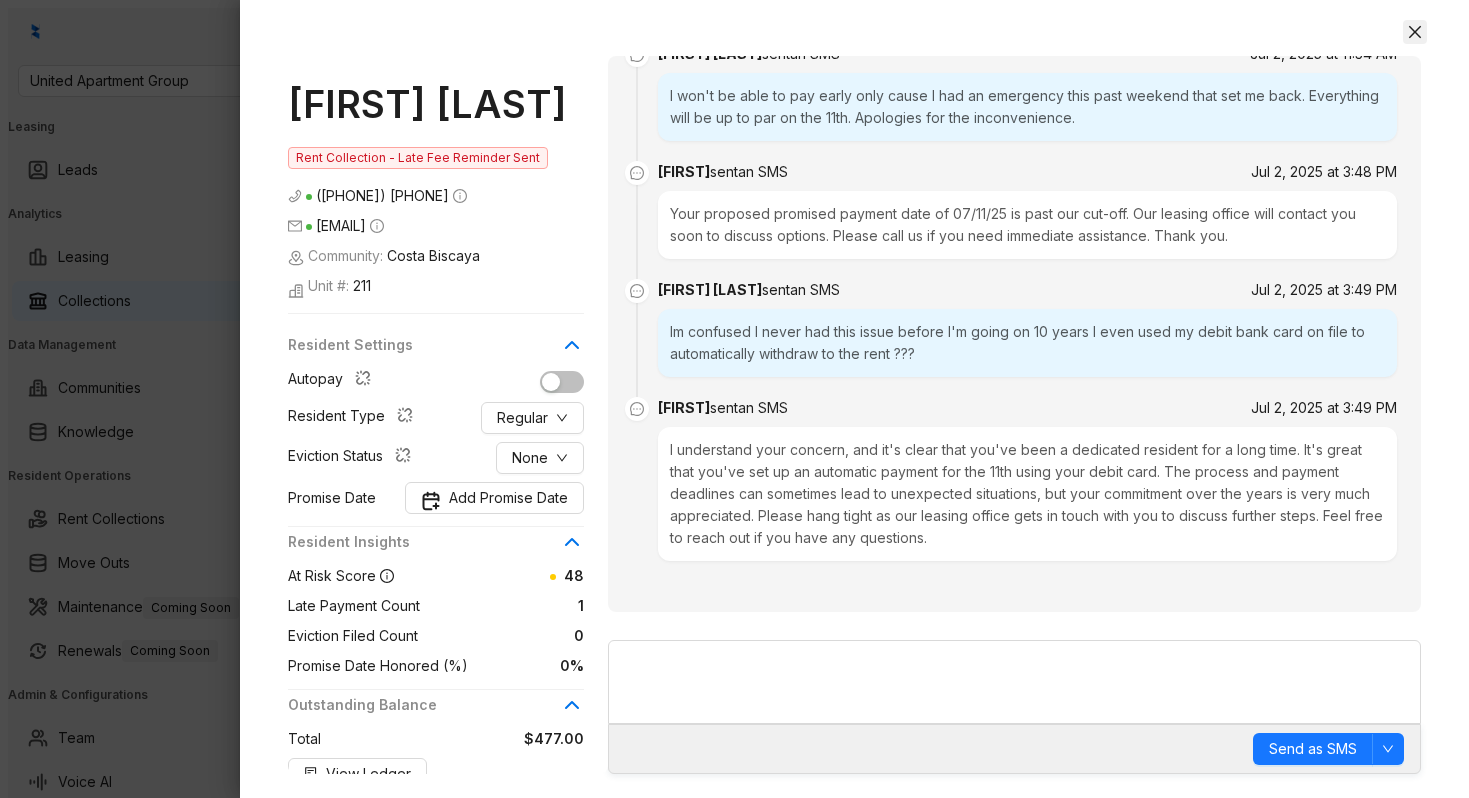 click at bounding box center [1415, 32] 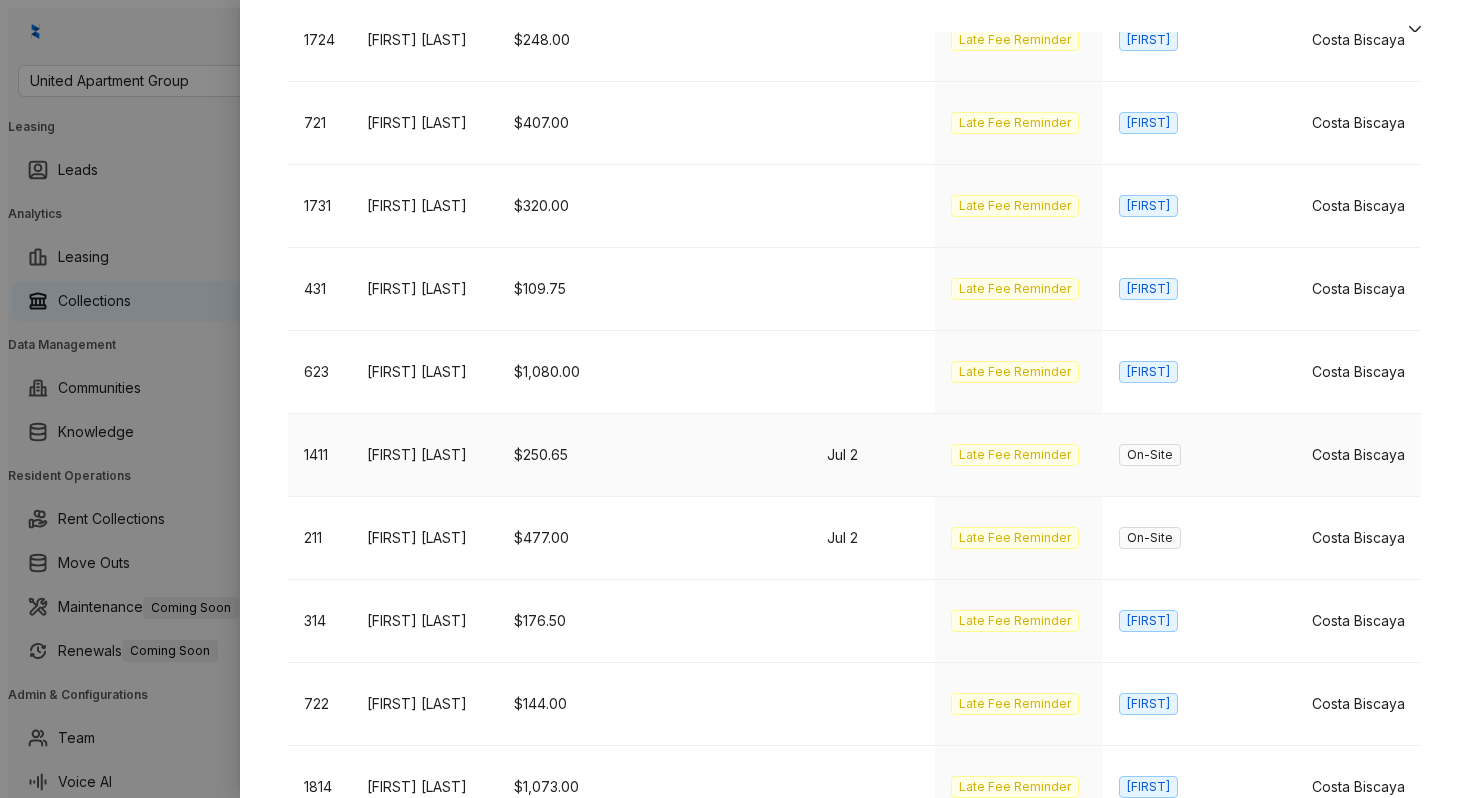 scroll, scrollTop: 650, scrollLeft: 0, axis: vertical 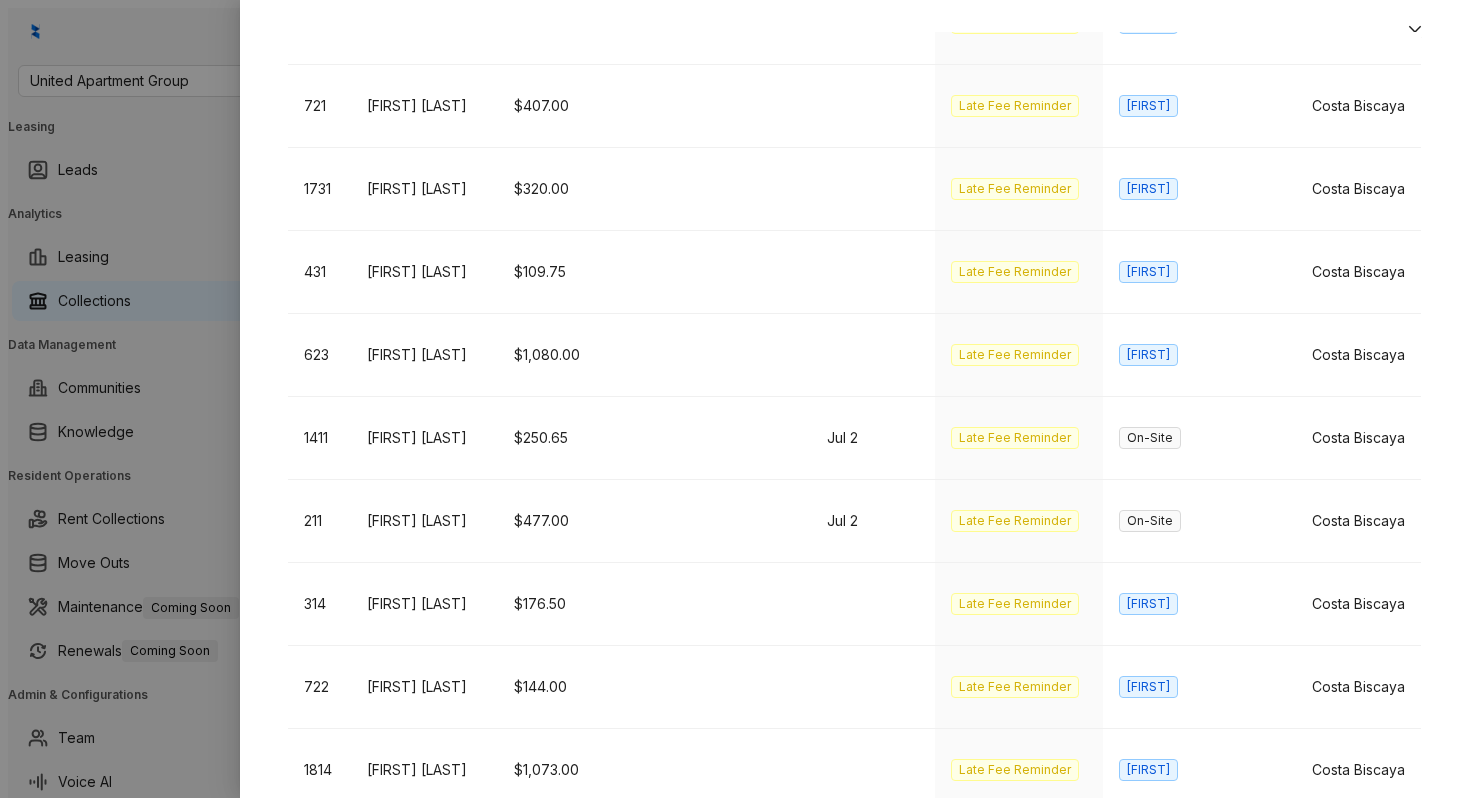 click on "[FIRST] [LAST]" at bounding box center [424, 853] 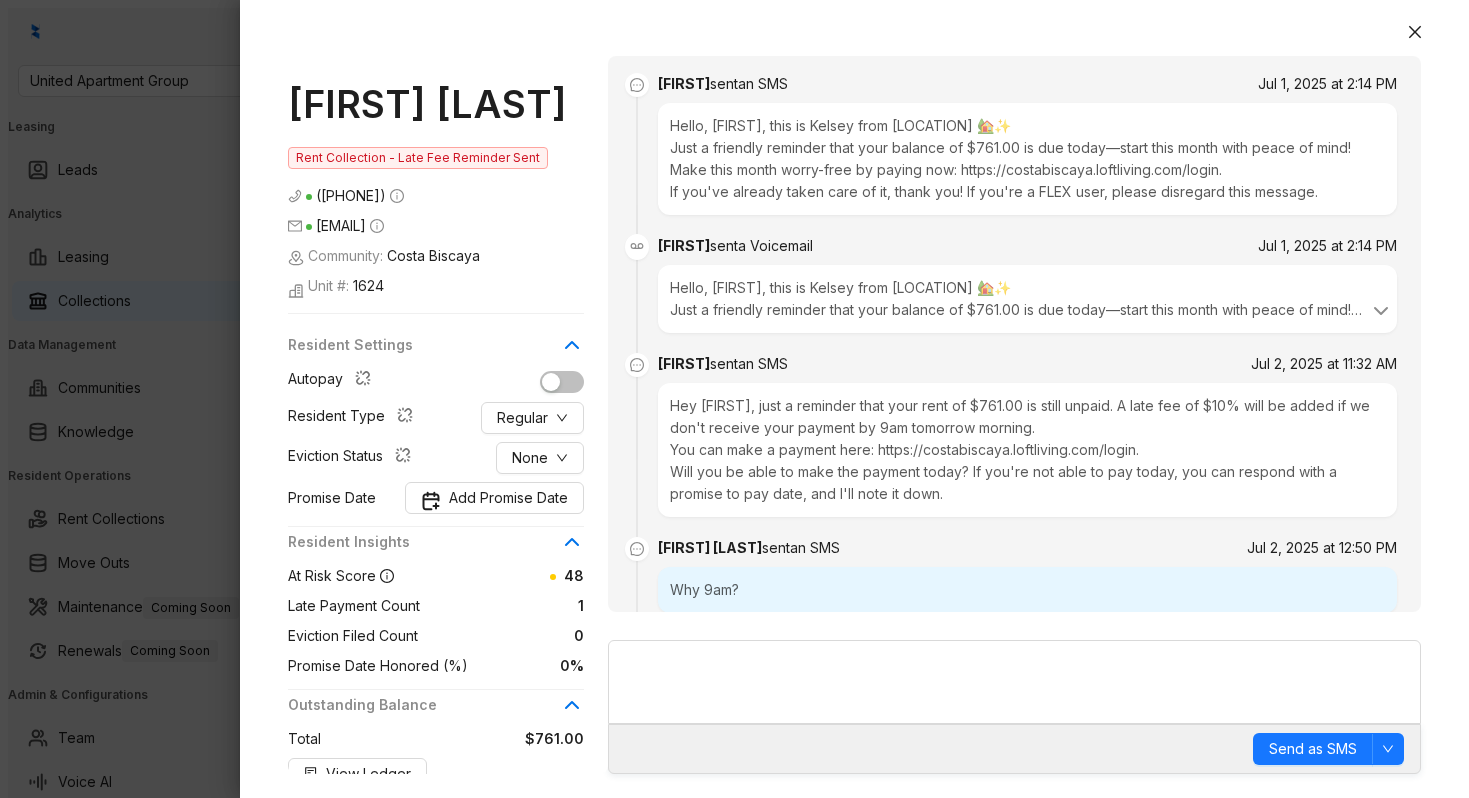 scroll, scrollTop: 148, scrollLeft: 0, axis: vertical 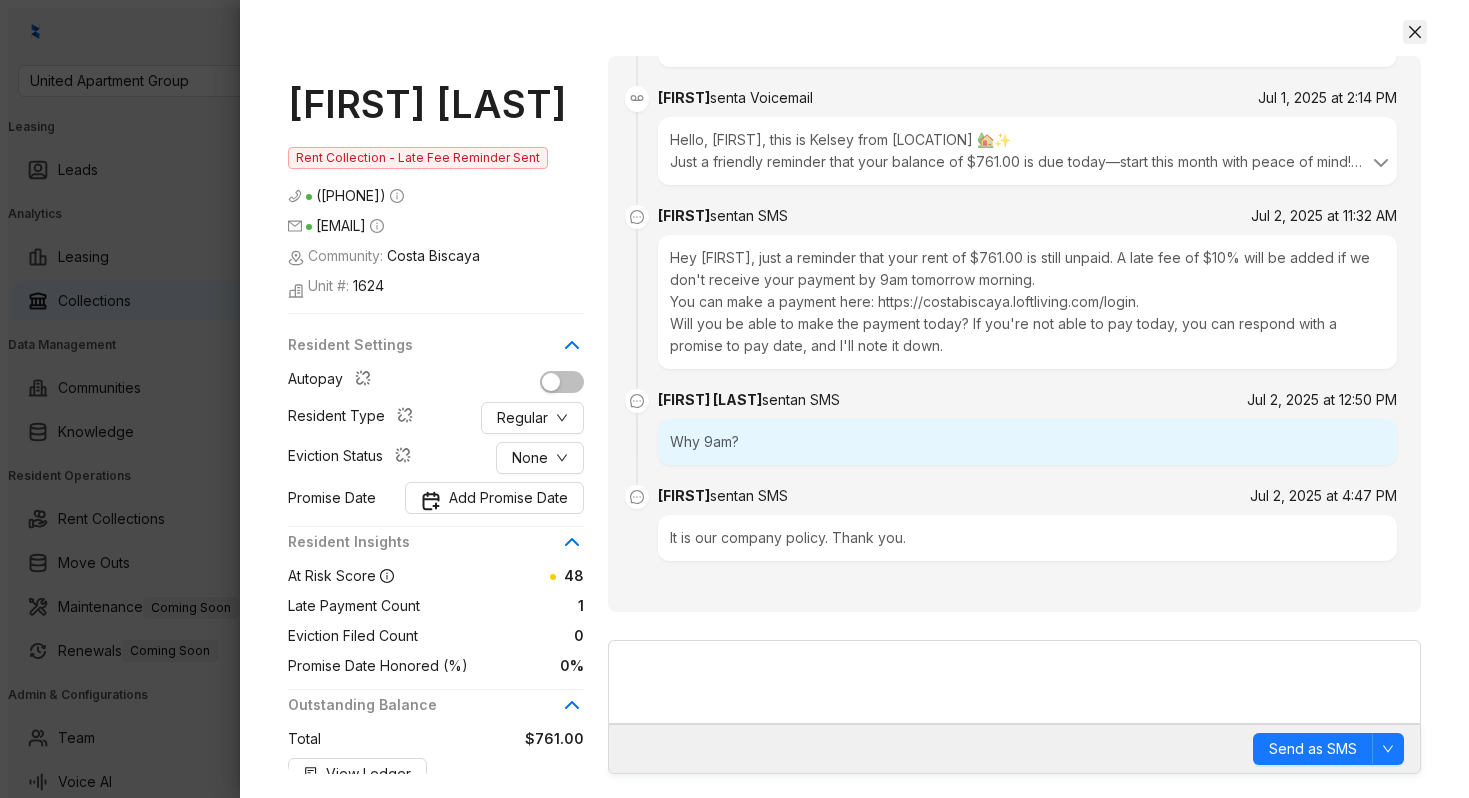 click at bounding box center [1415, 32] 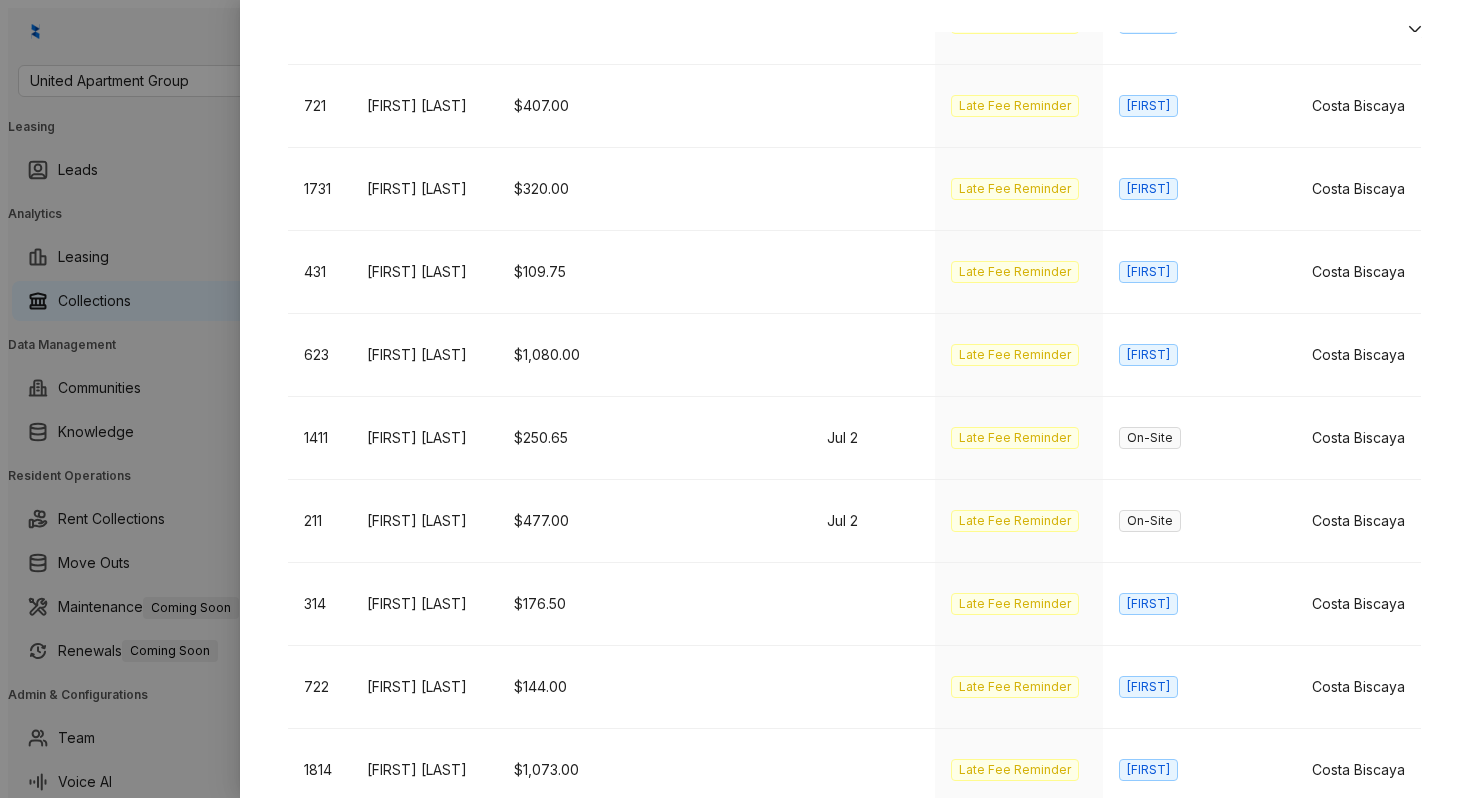 click on "[FIRST] [LAST]" at bounding box center (424, 1019) 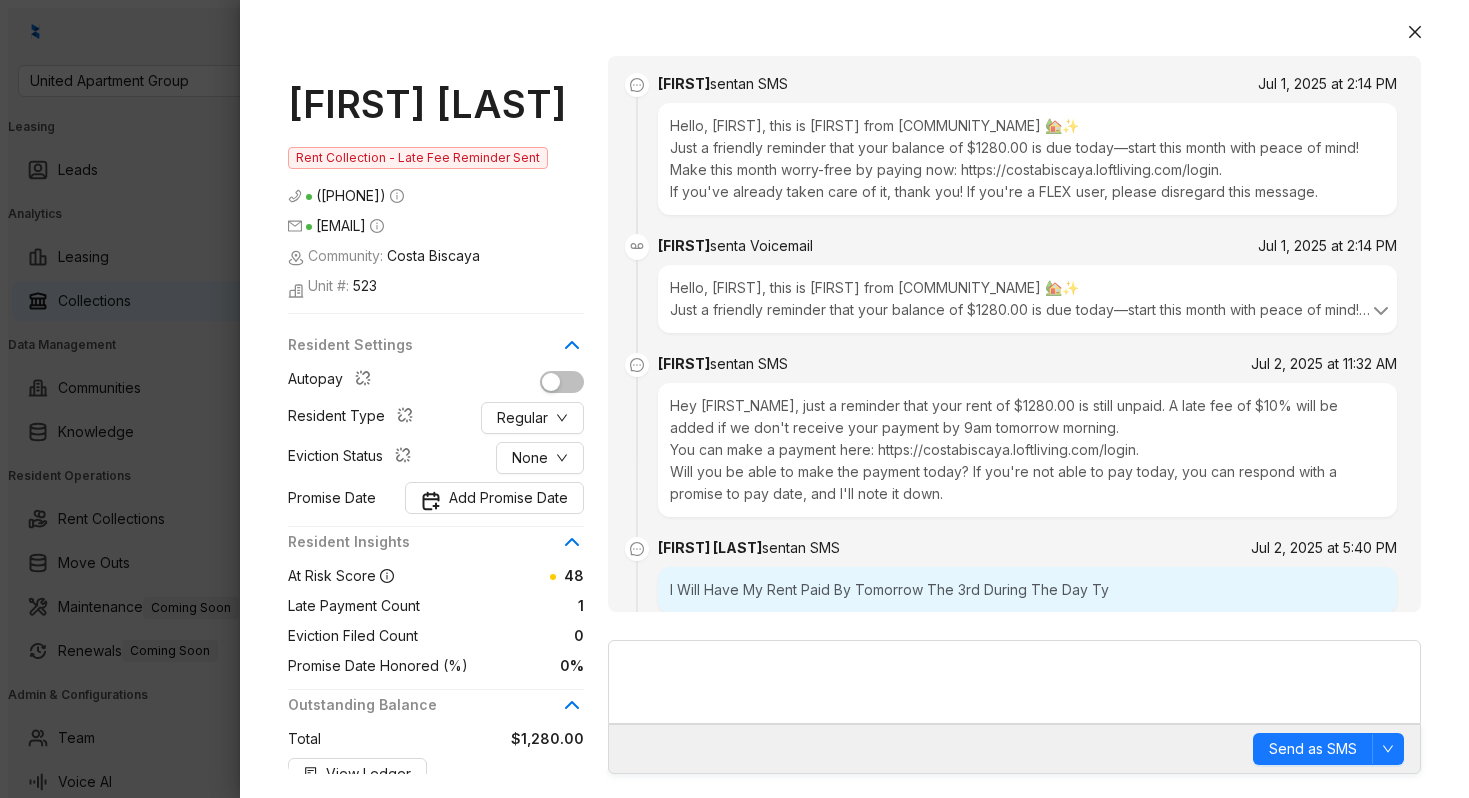 scroll, scrollTop: 472, scrollLeft: 0, axis: vertical 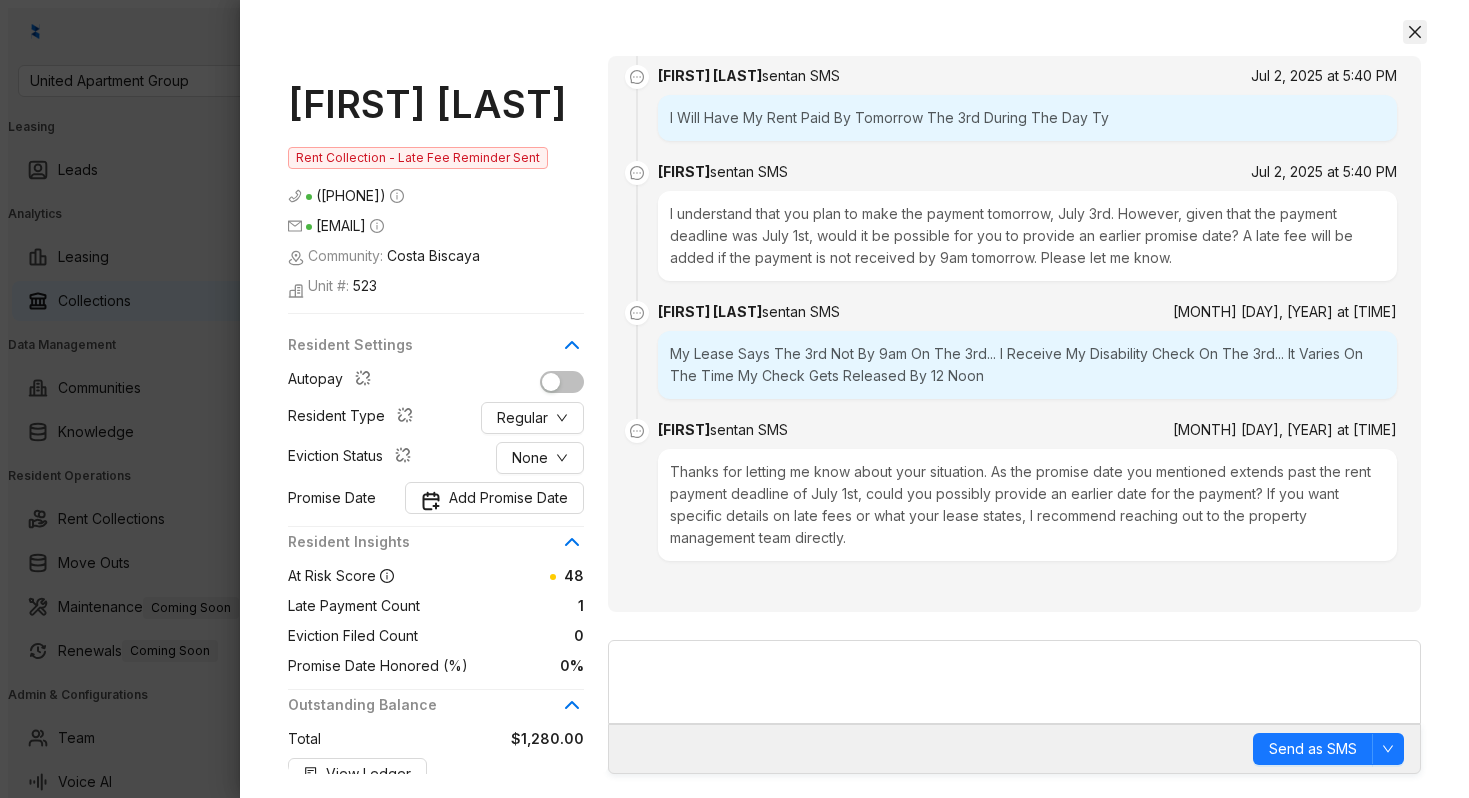 click at bounding box center (1415, 32) 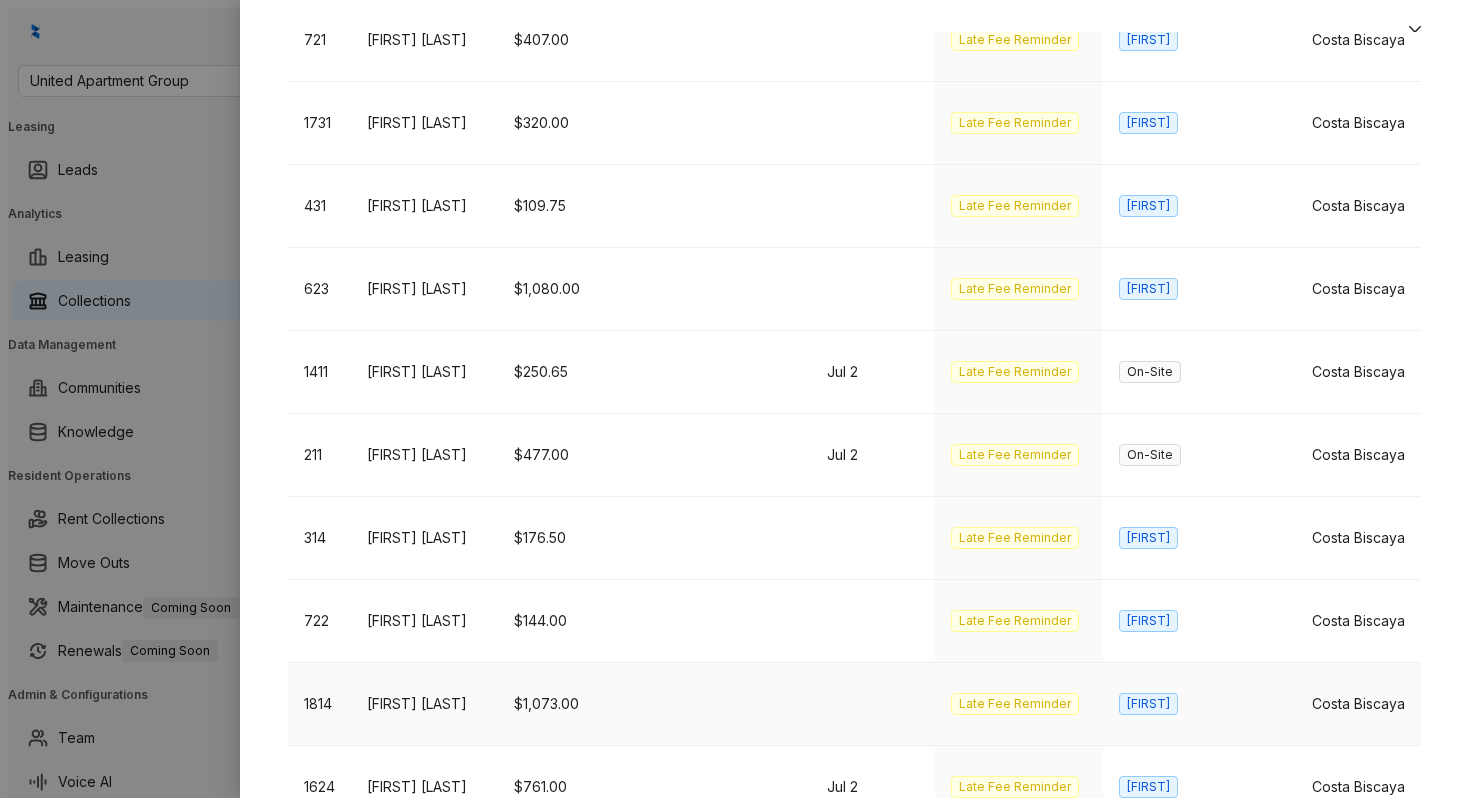 scroll, scrollTop: 743, scrollLeft: 0, axis: vertical 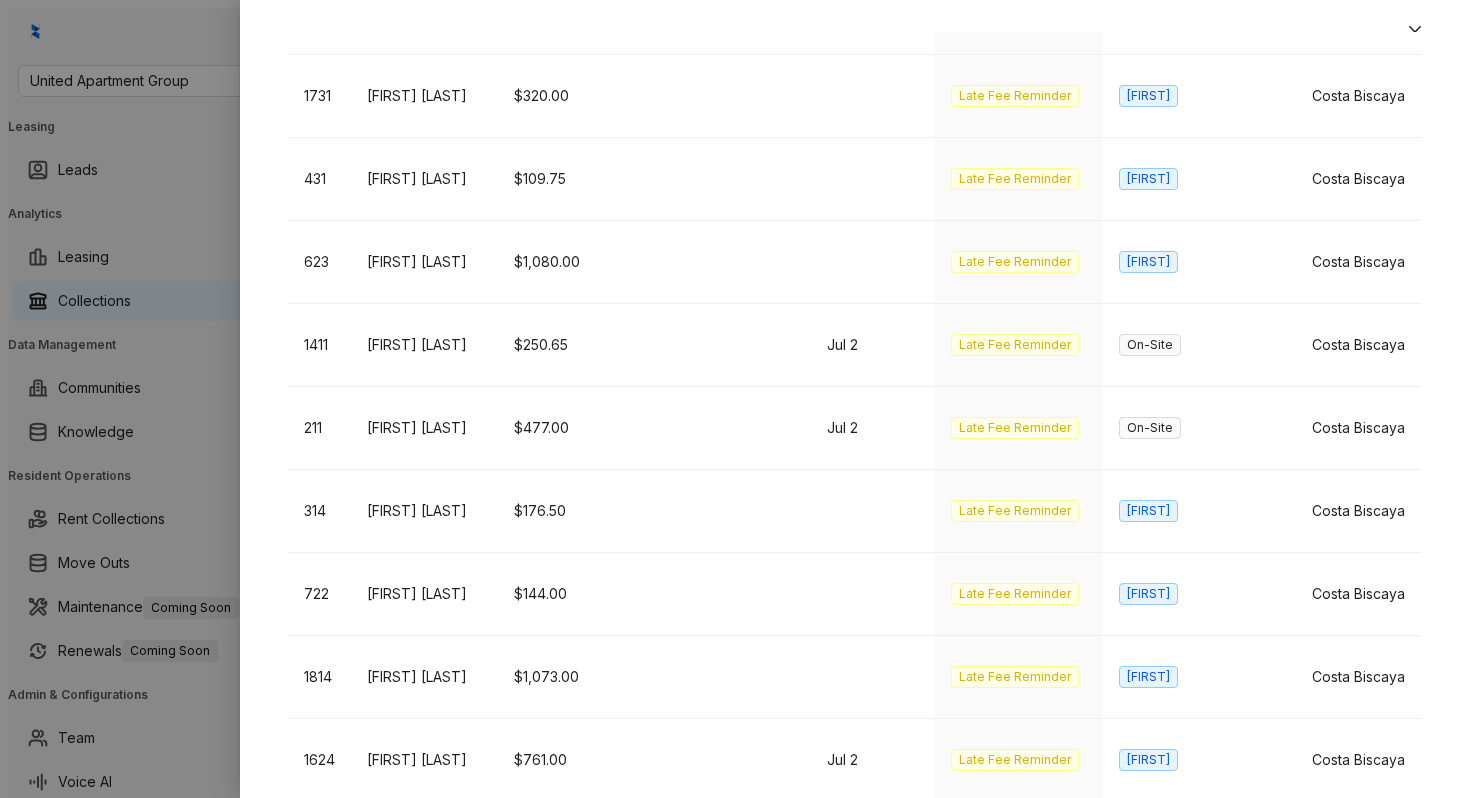click on "2" at bounding box center [1165, 1354] 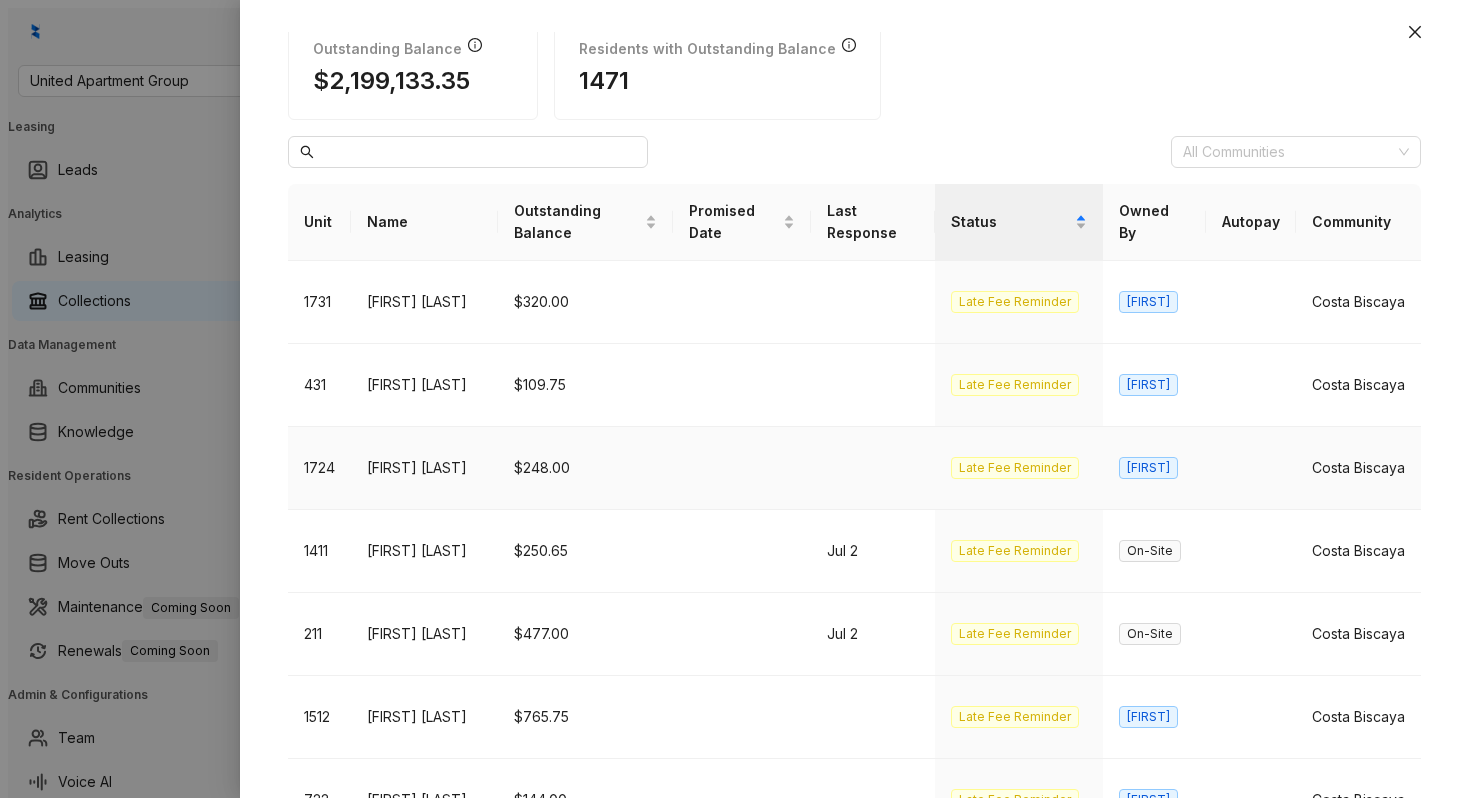 scroll, scrollTop: 206, scrollLeft: 0, axis: vertical 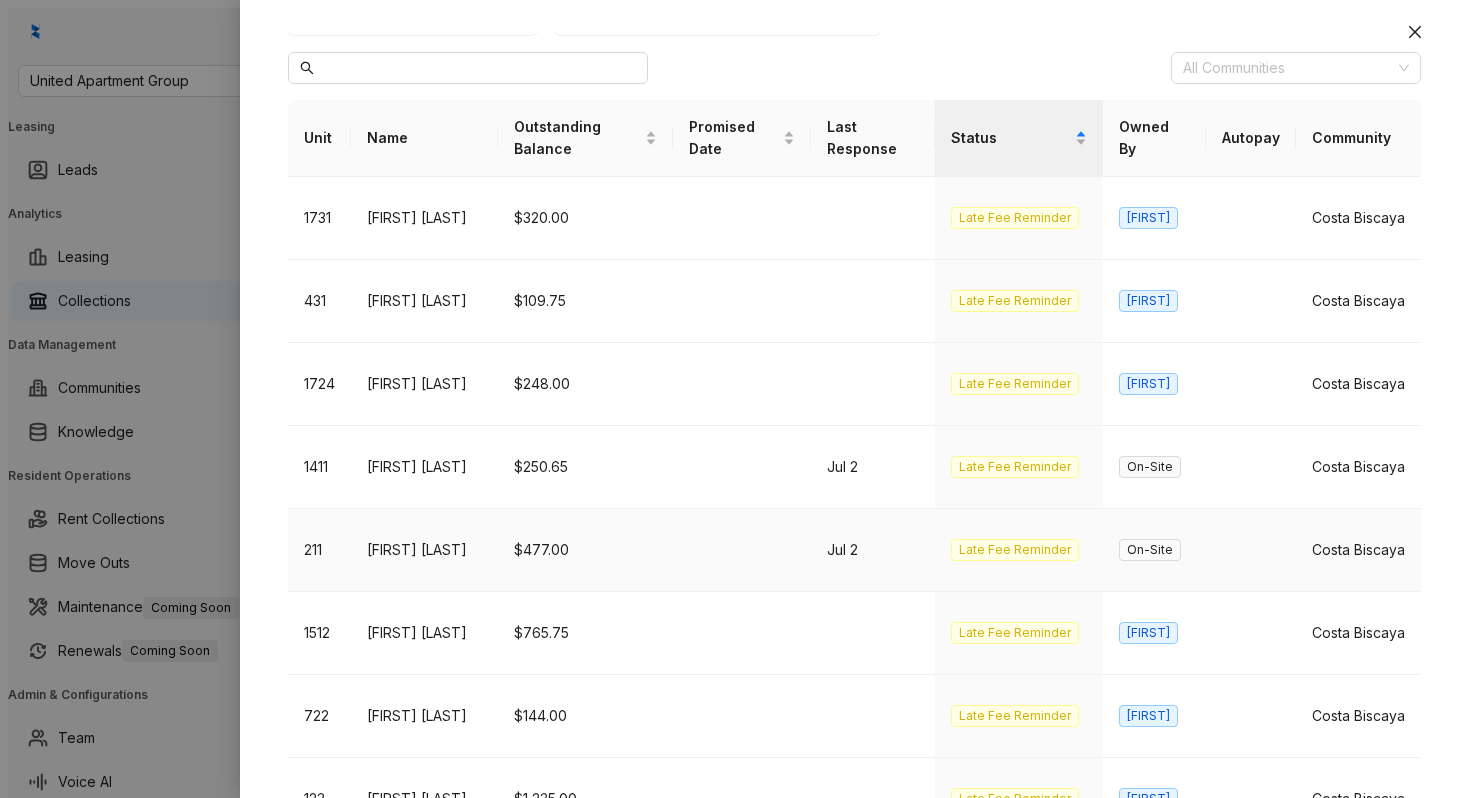click on "[FIRST] [LAST]" at bounding box center (424, 550) 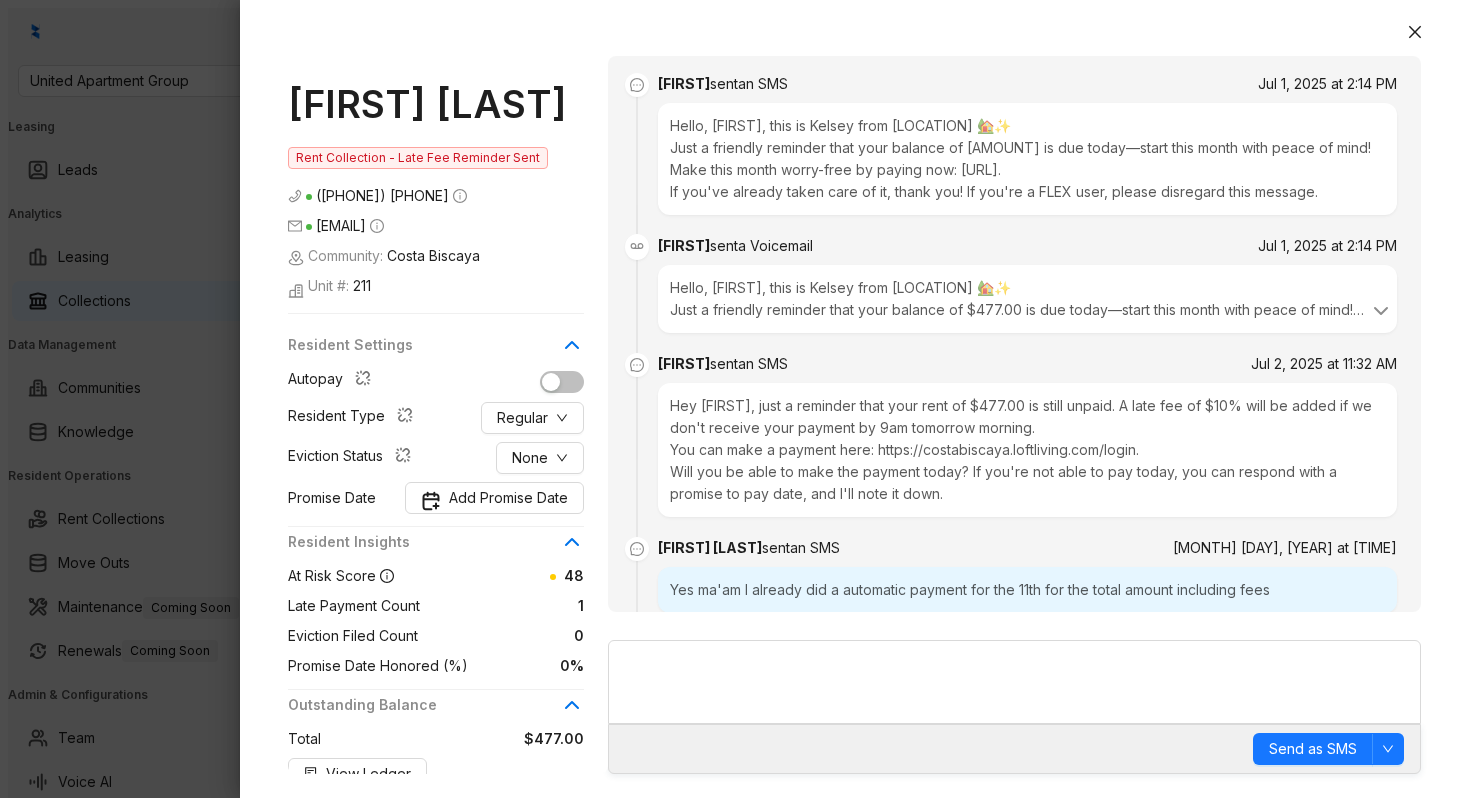 scroll, scrollTop: 752, scrollLeft: 0, axis: vertical 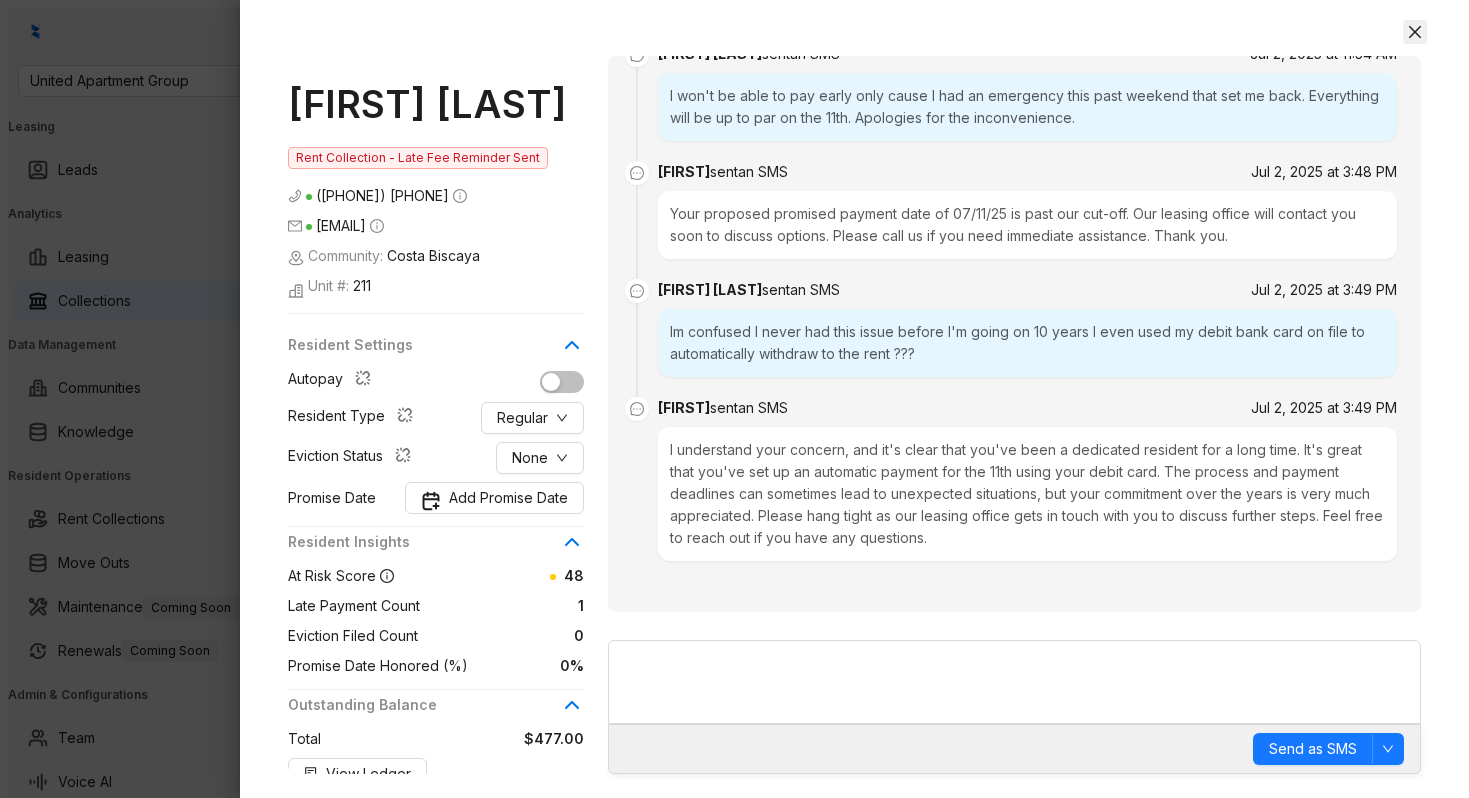 click at bounding box center [1415, 32] 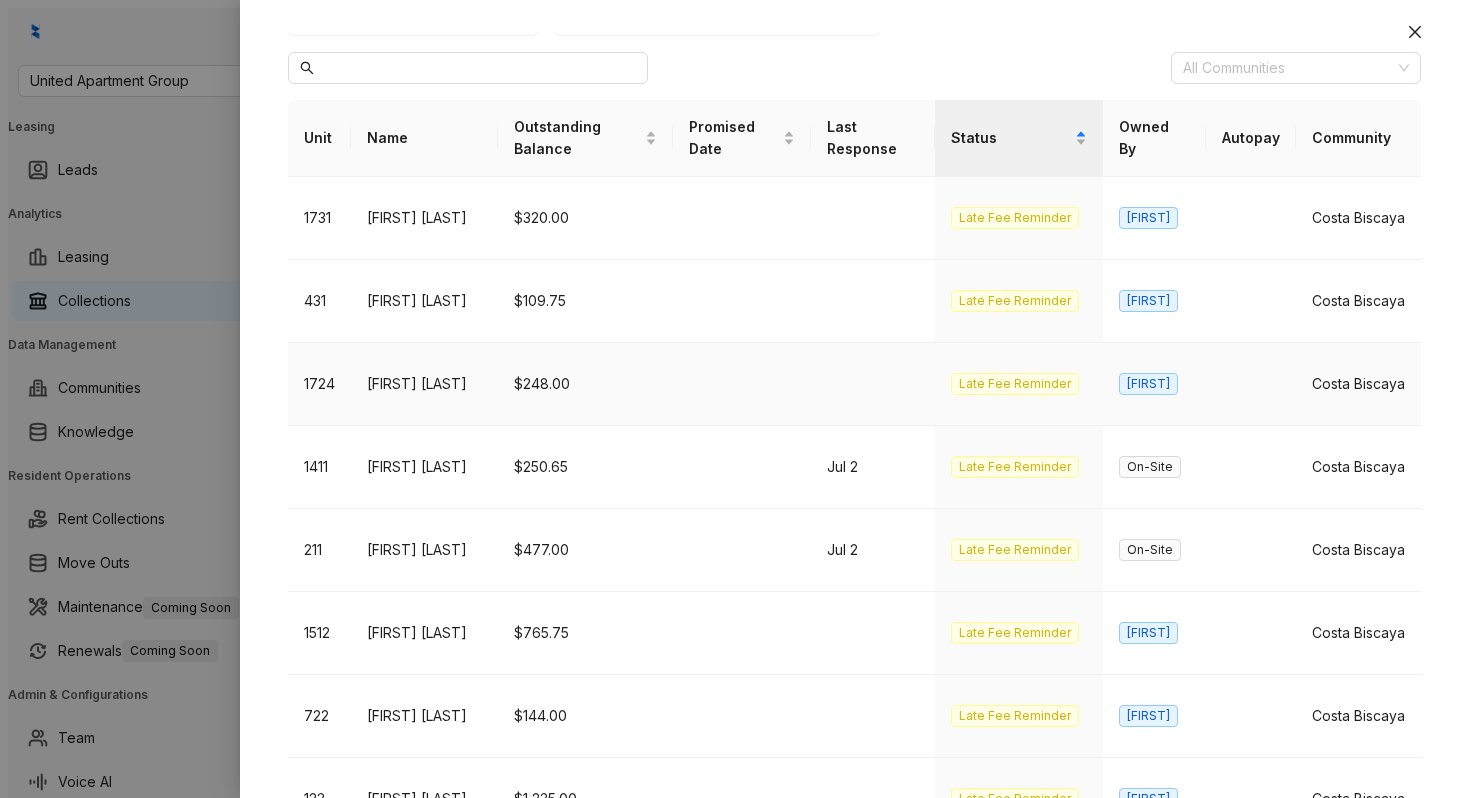 scroll, scrollTop: 703, scrollLeft: 0, axis: vertical 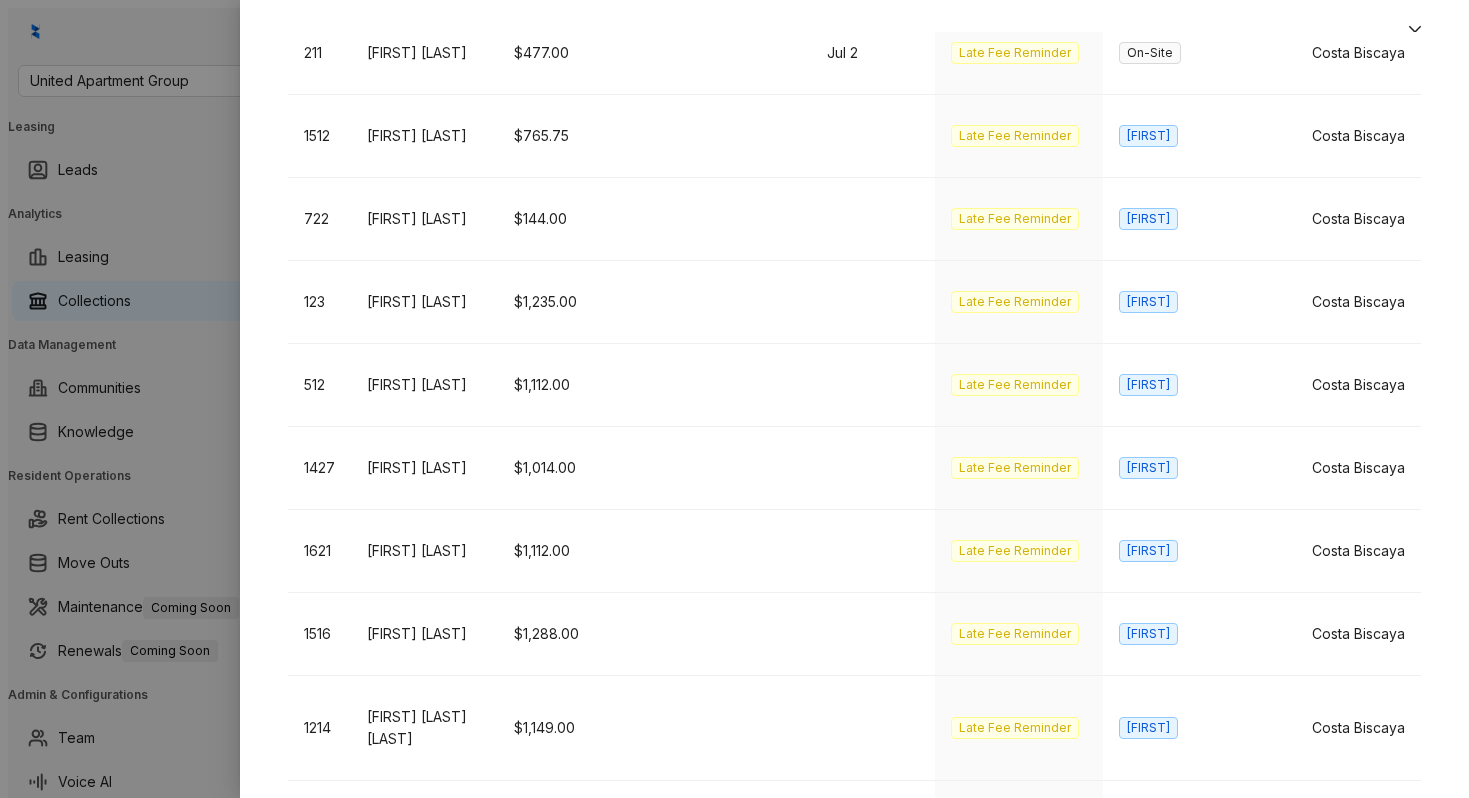 click on "3" at bounding box center (1205, 1394) 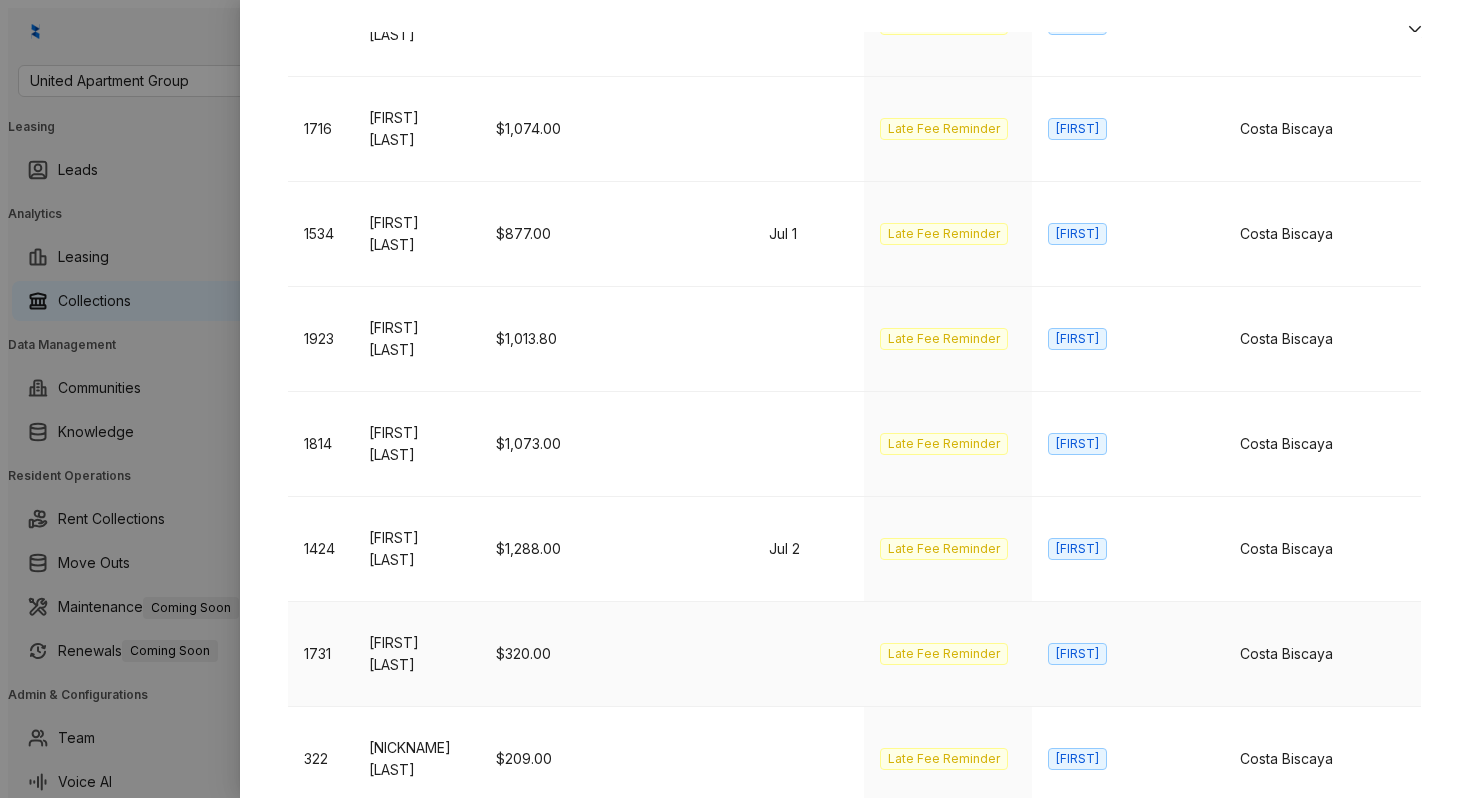 scroll, scrollTop: 768, scrollLeft: 0, axis: vertical 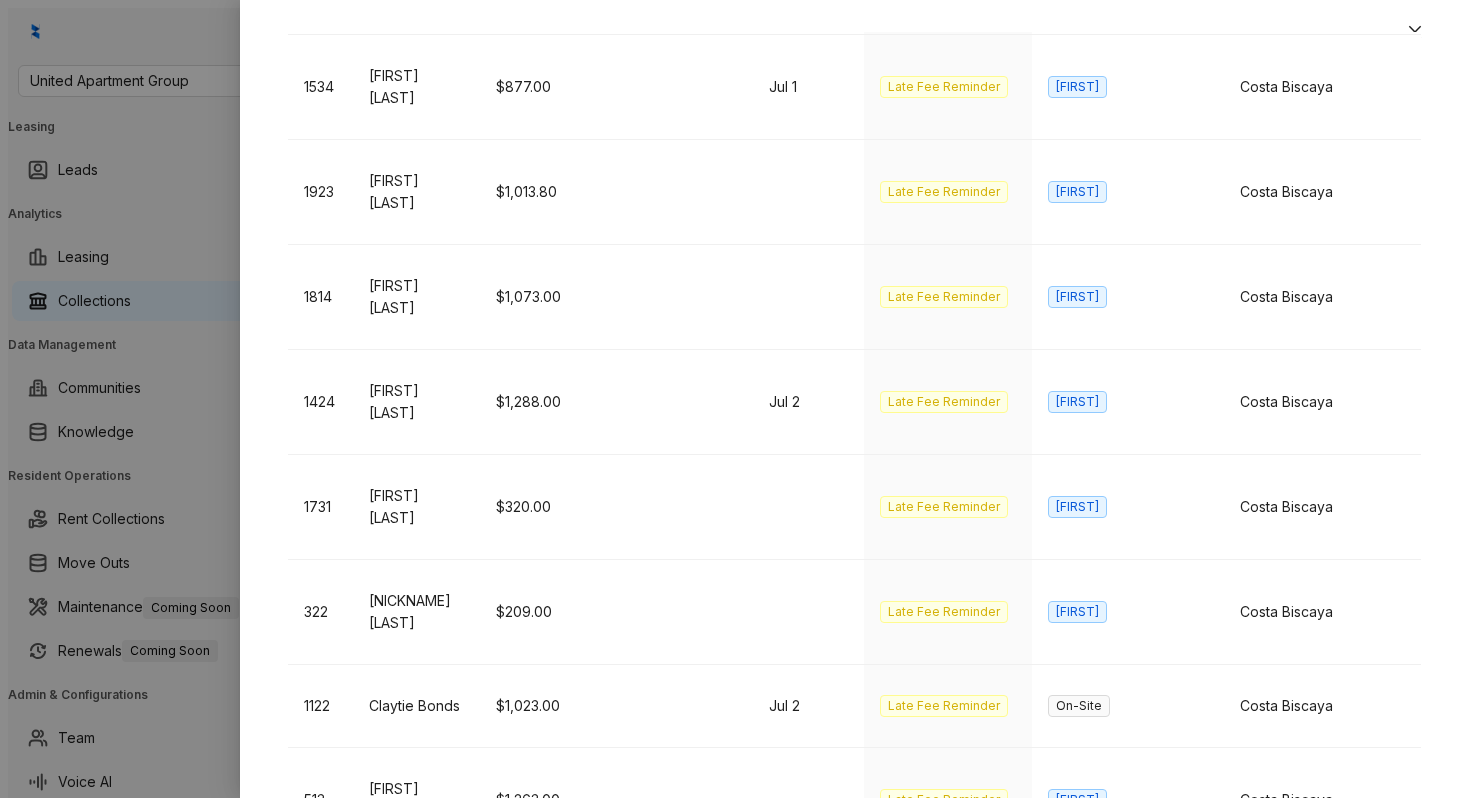 click on "[FIRST] [LAST]" at bounding box center (416, 1115) 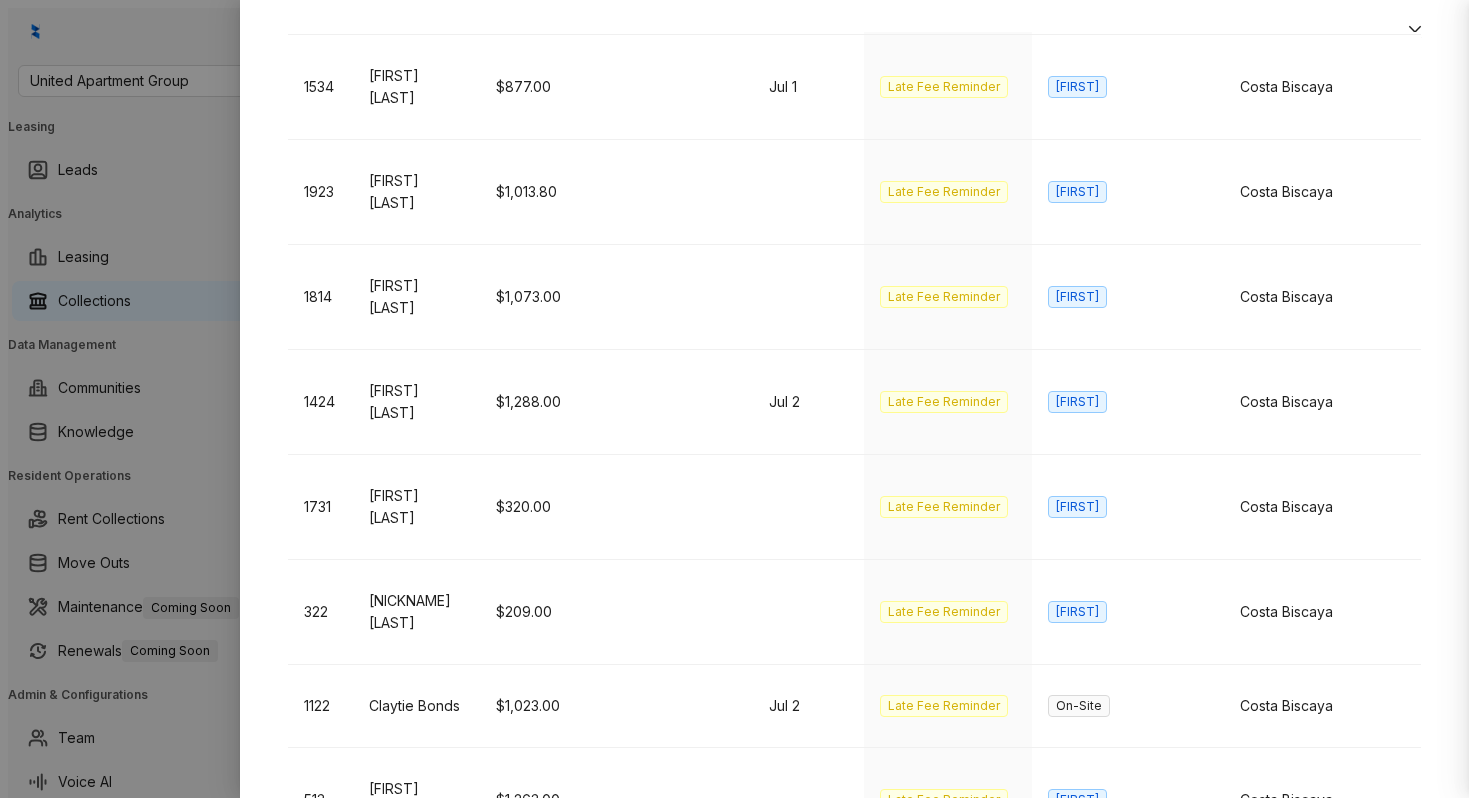 scroll, scrollTop: 148, scrollLeft: 0, axis: vertical 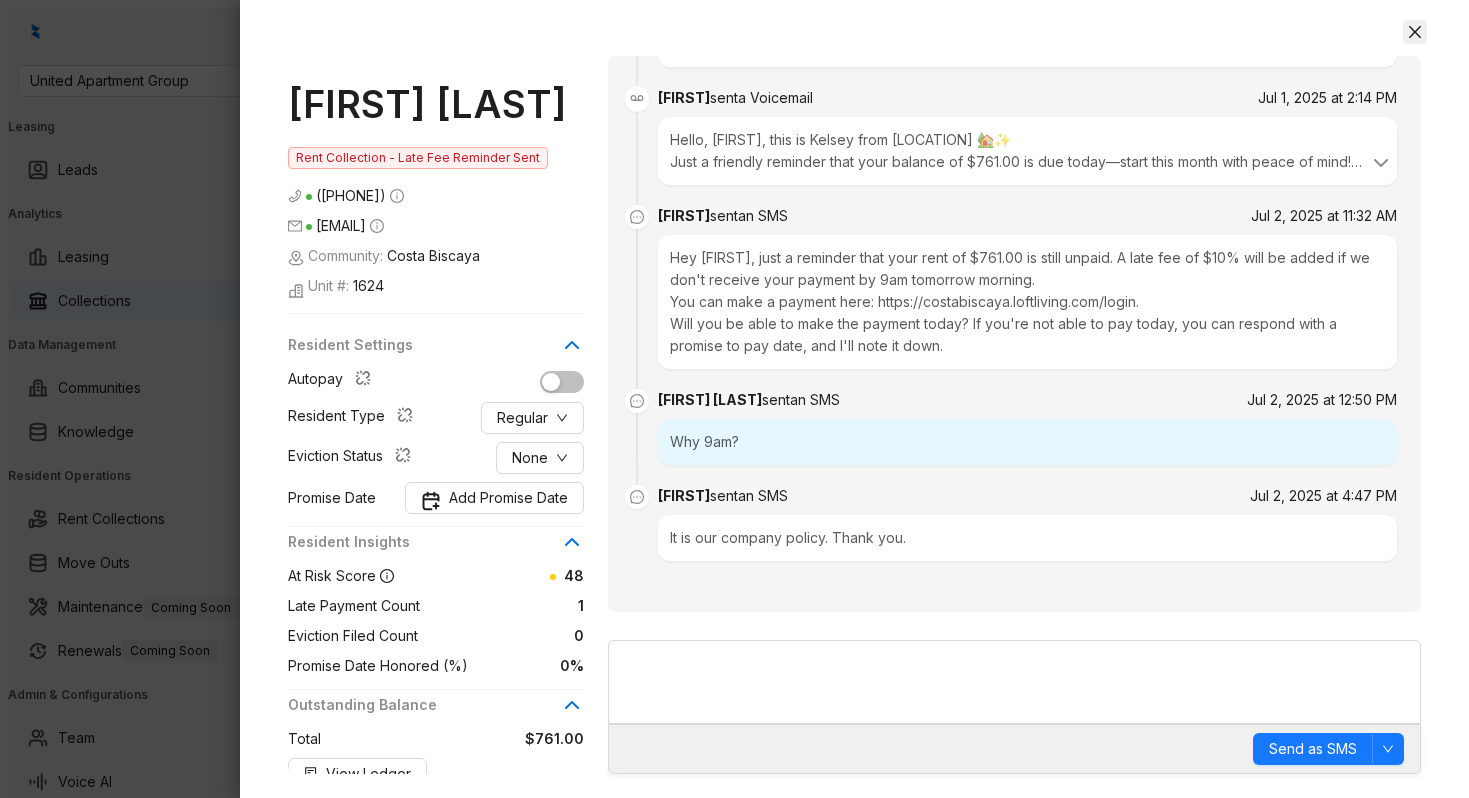 click at bounding box center (1415, 32) 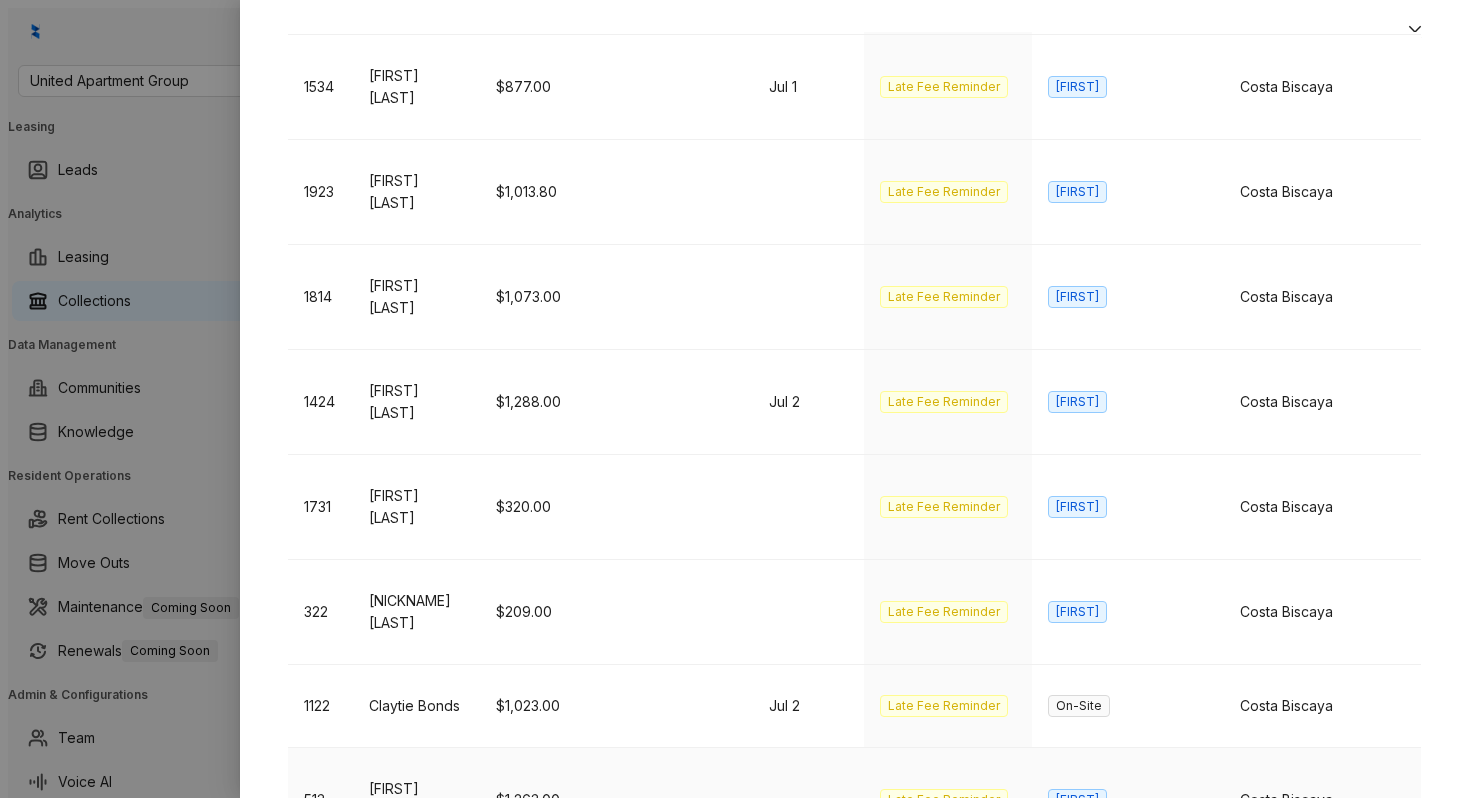 scroll, scrollTop: 787, scrollLeft: 0, axis: vertical 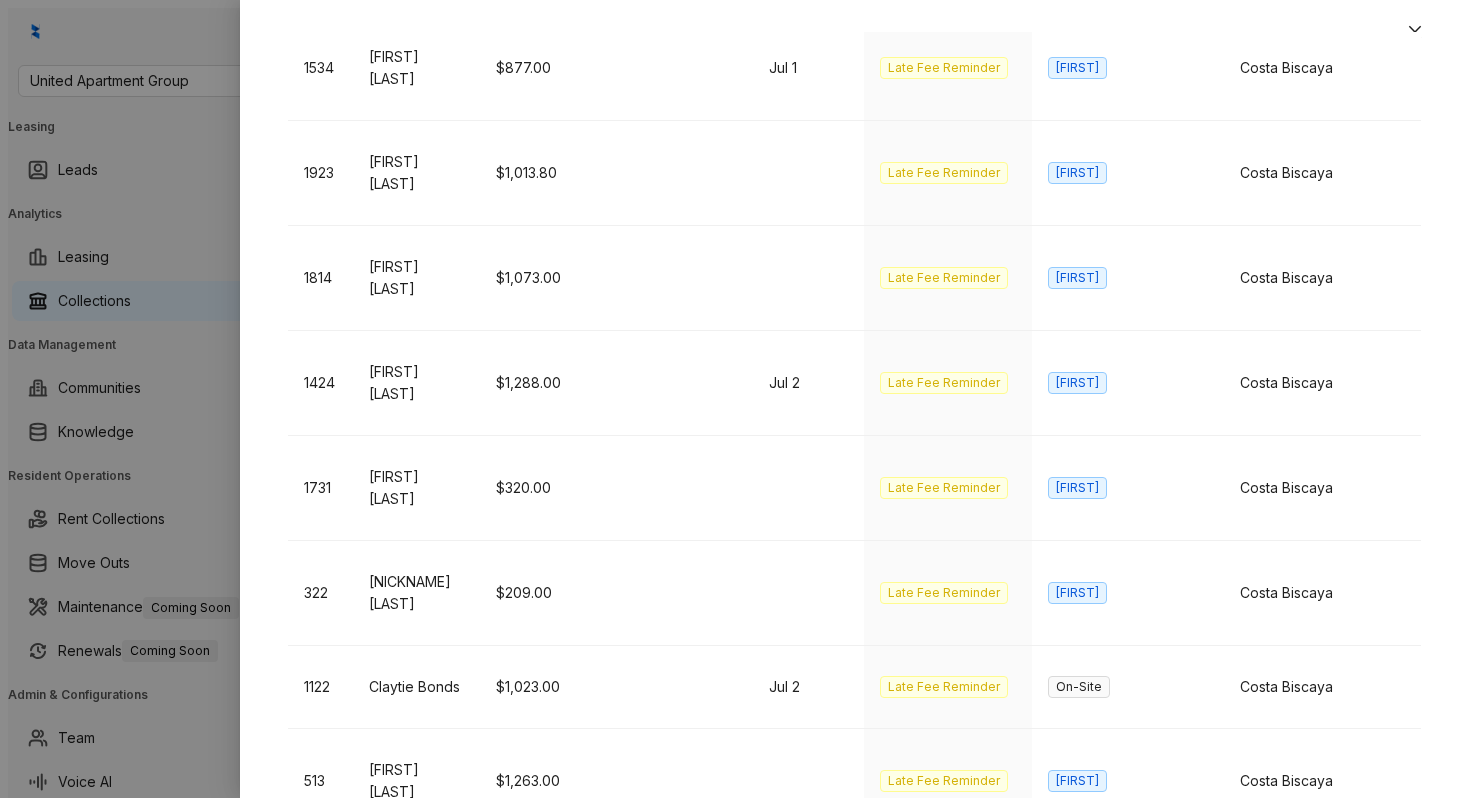 click on "1" at bounding box center [1125, 1706] 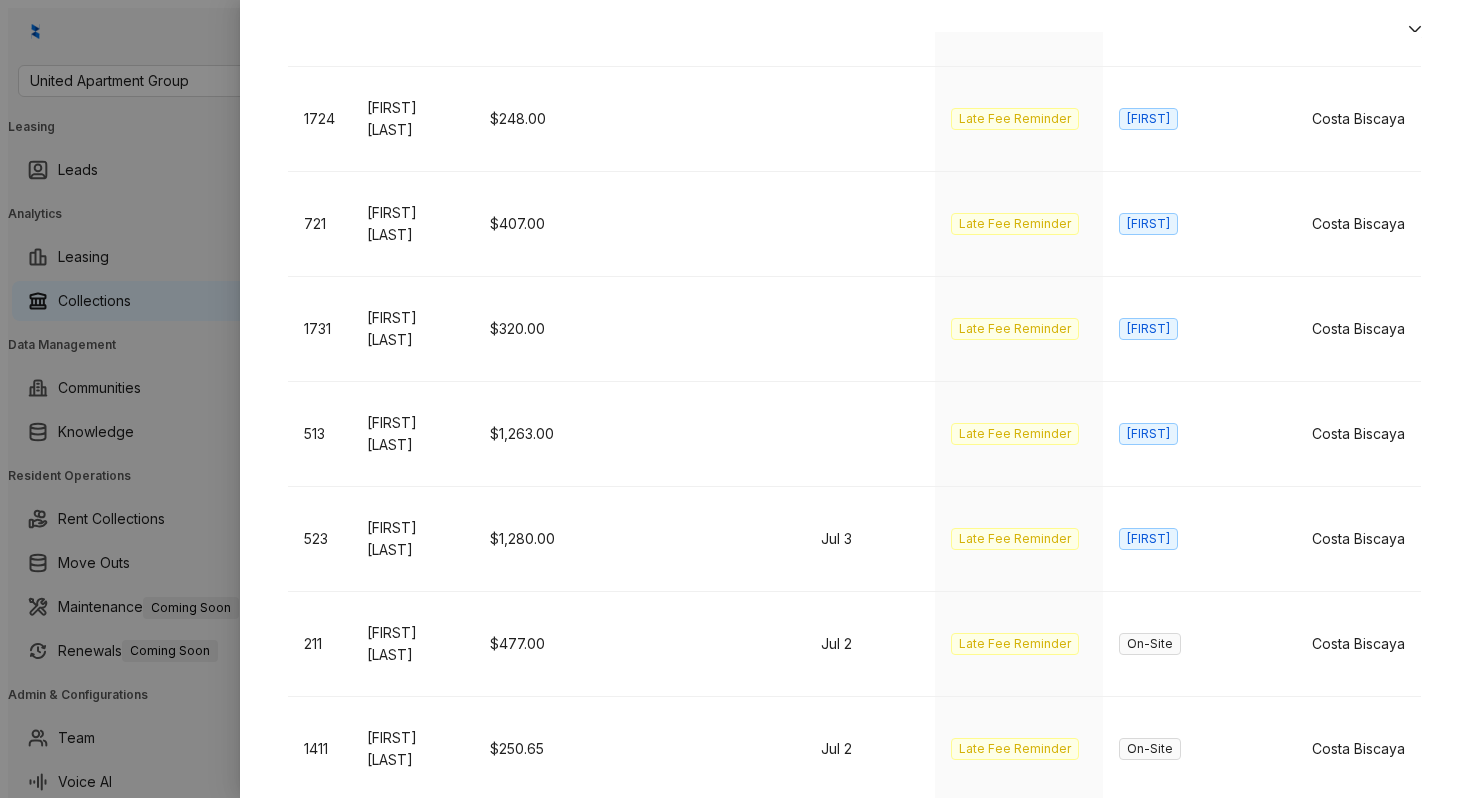 scroll, scrollTop: 703, scrollLeft: 0, axis: vertical 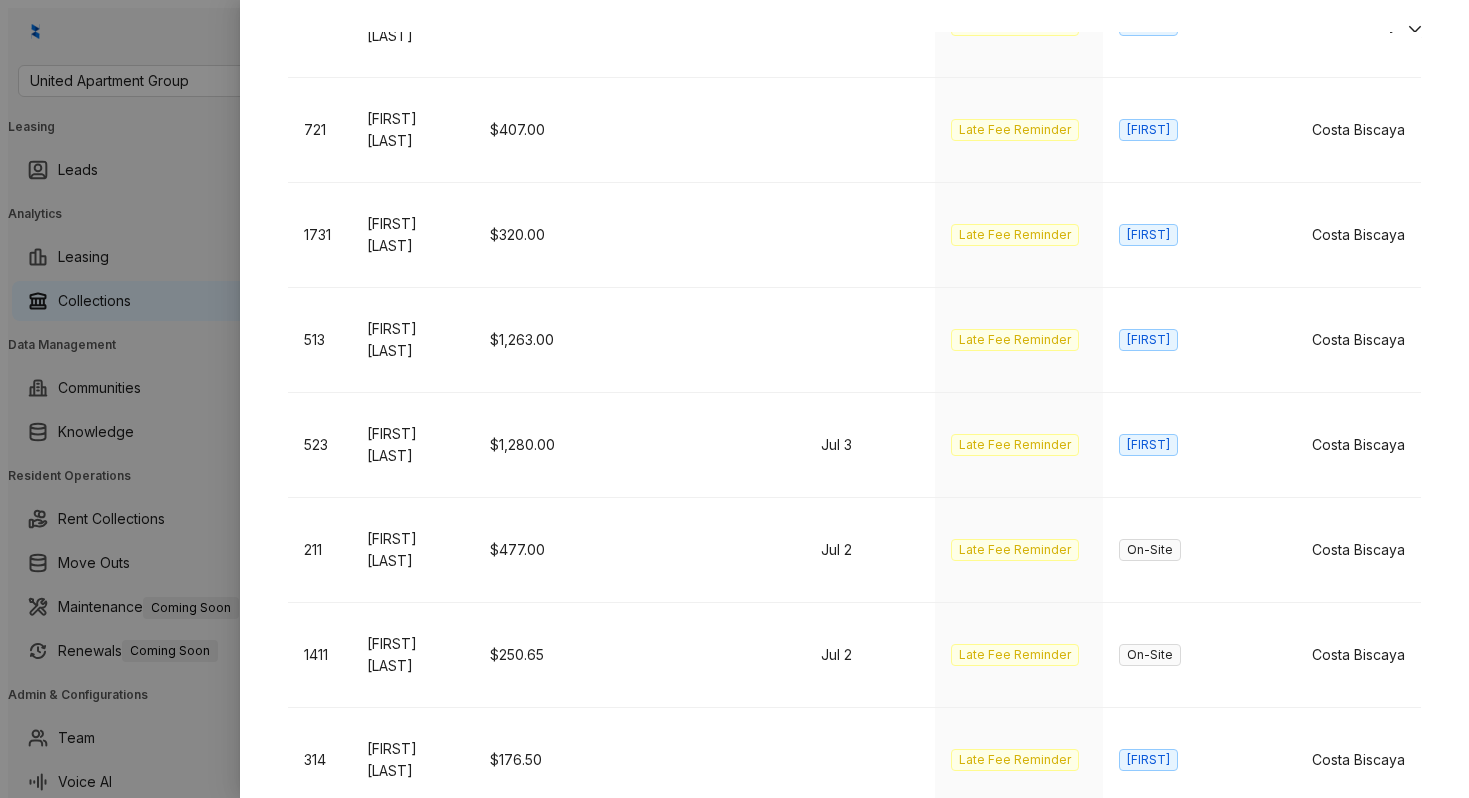 click on "4" at bounding box center [1245, 1790] 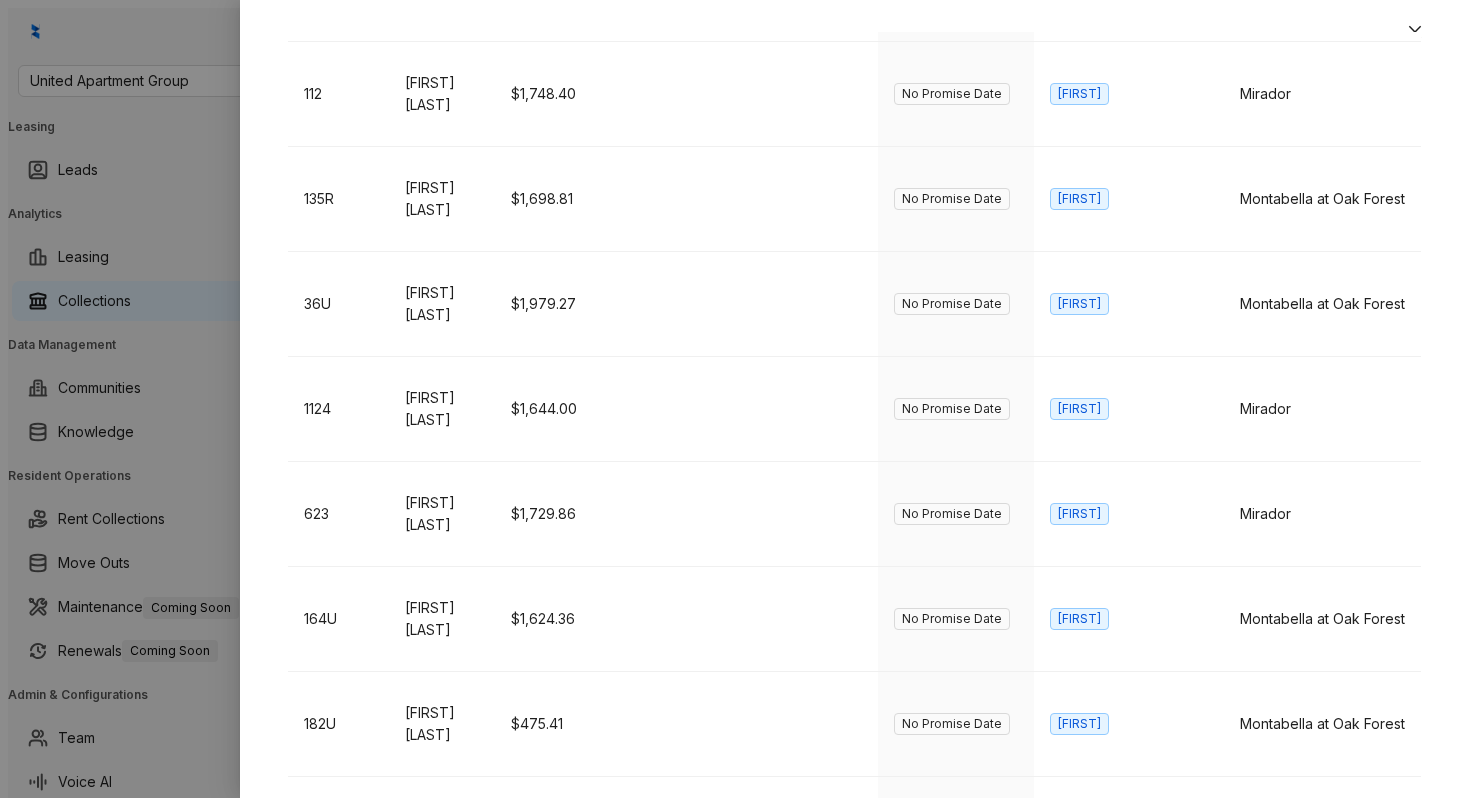 scroll, scrollTop: 809, scrollLeft: 0, axis: vertical 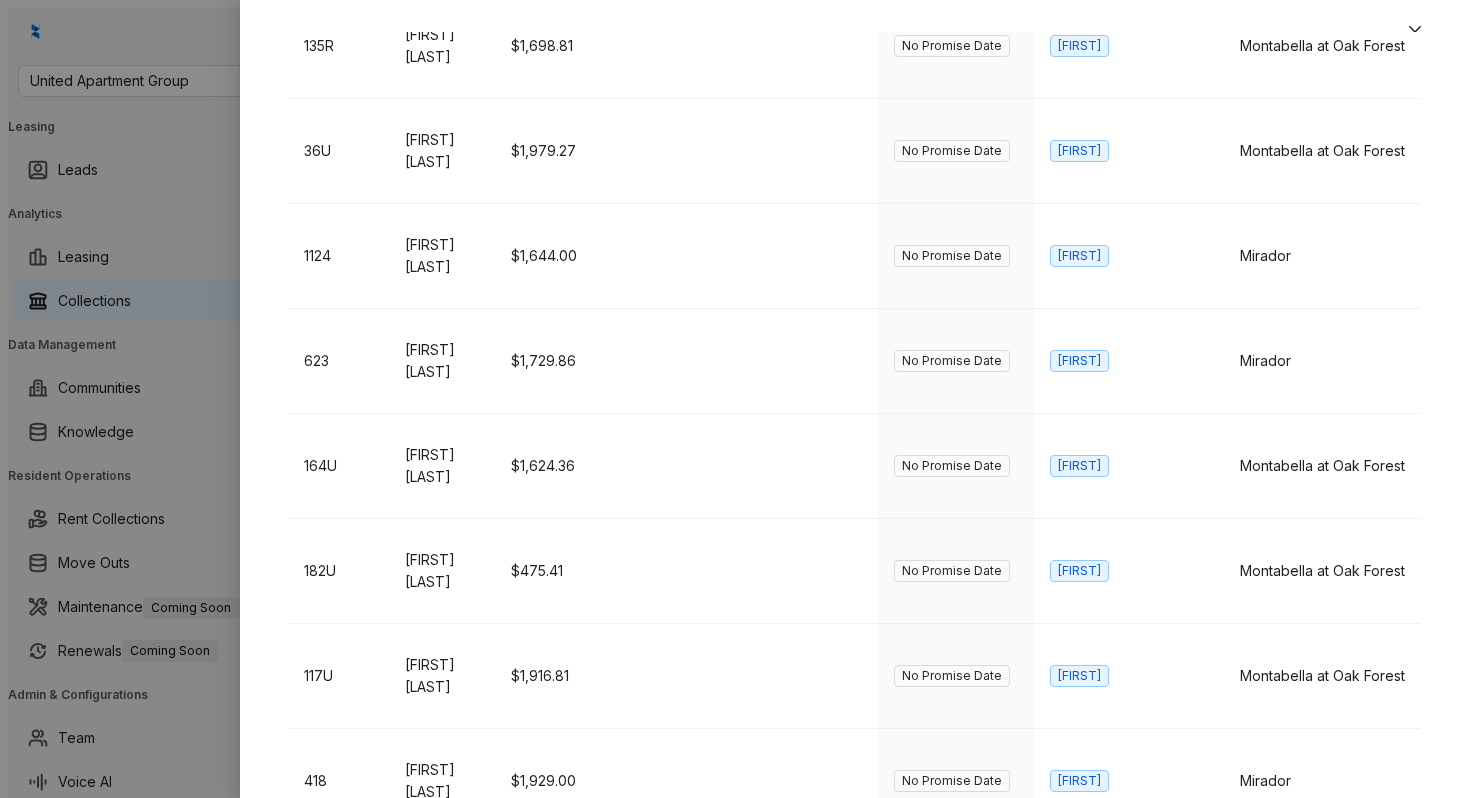 click on "[FIRST] [LAST]" at bounding box center [442, 1096] 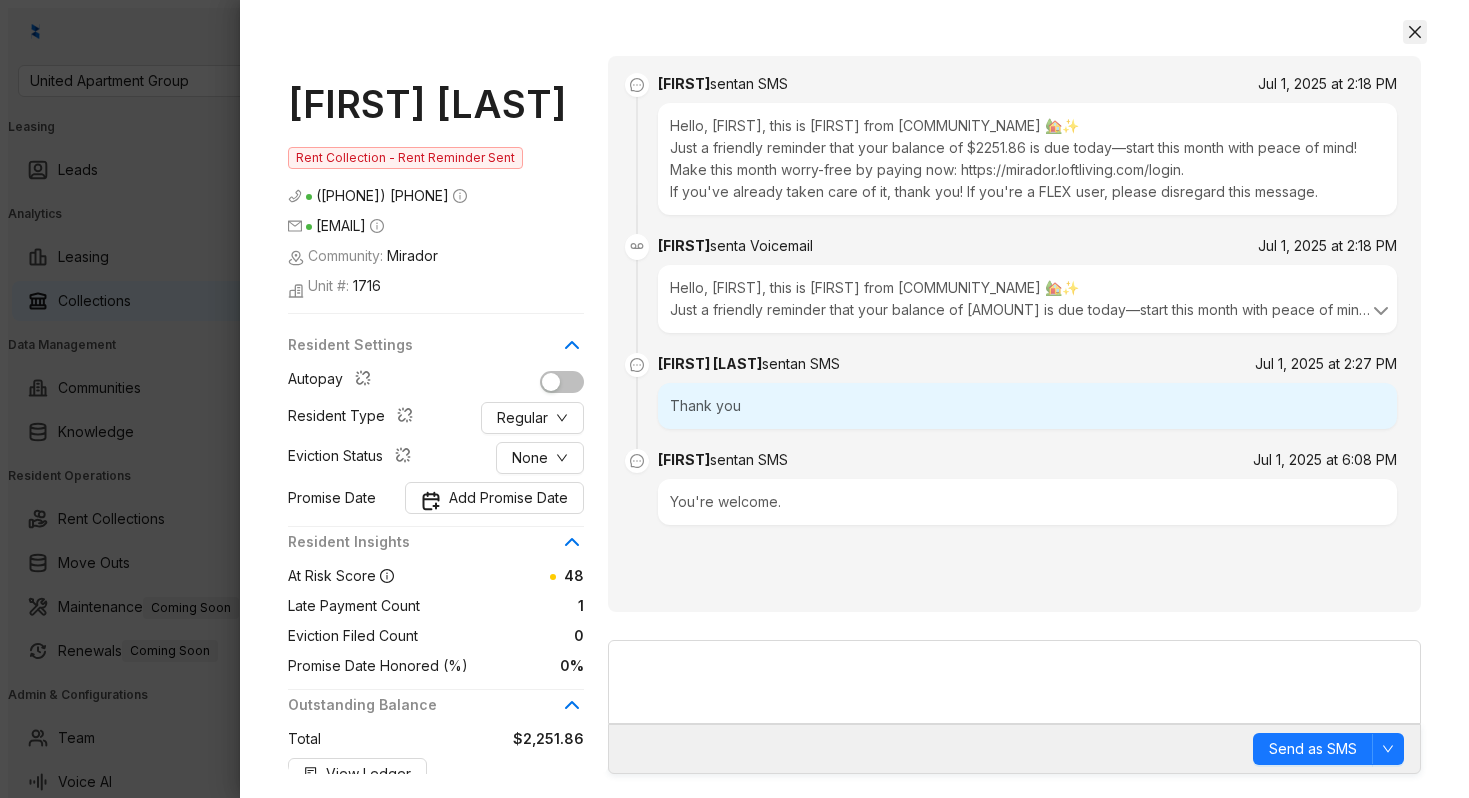 click at bounding box center [1415, 32] 